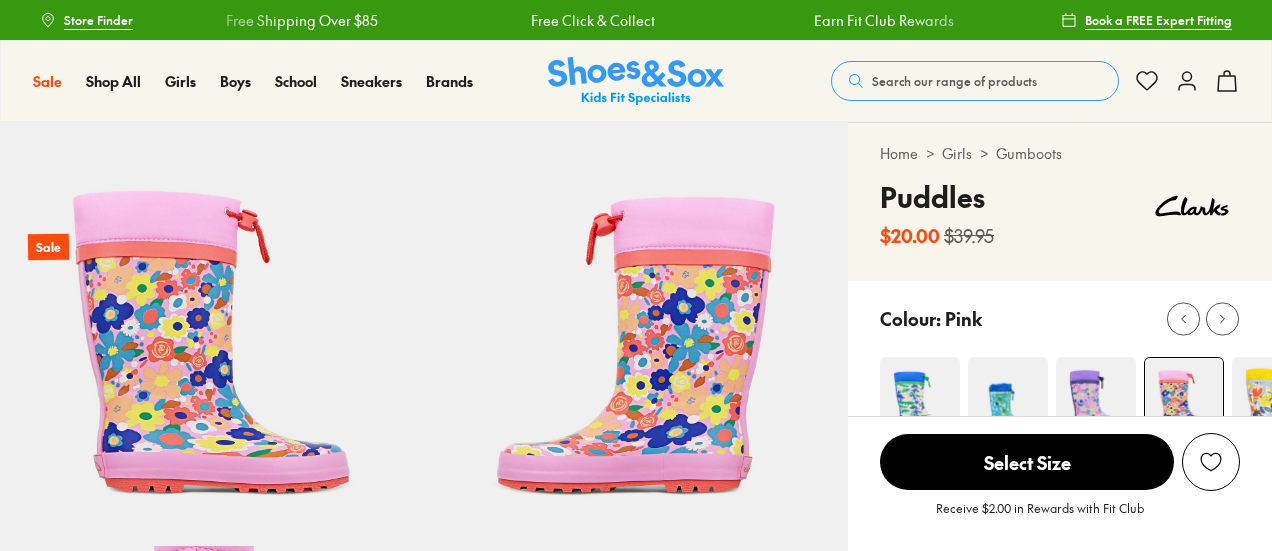 select on "*" 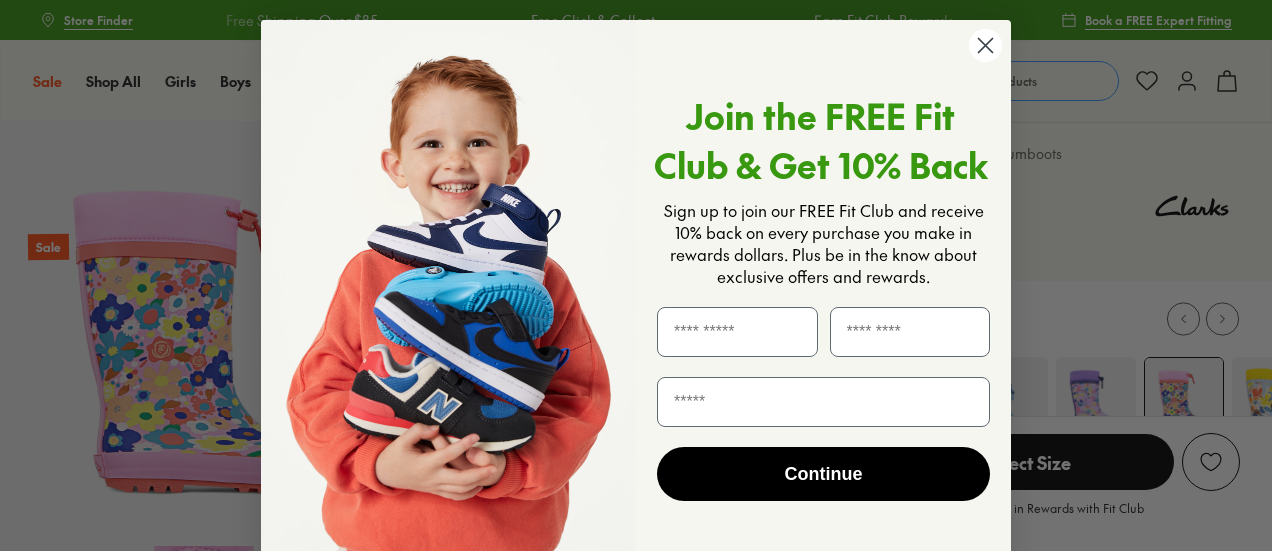scroll, scrollTop: 0, scrollLeft: 0, axis: both 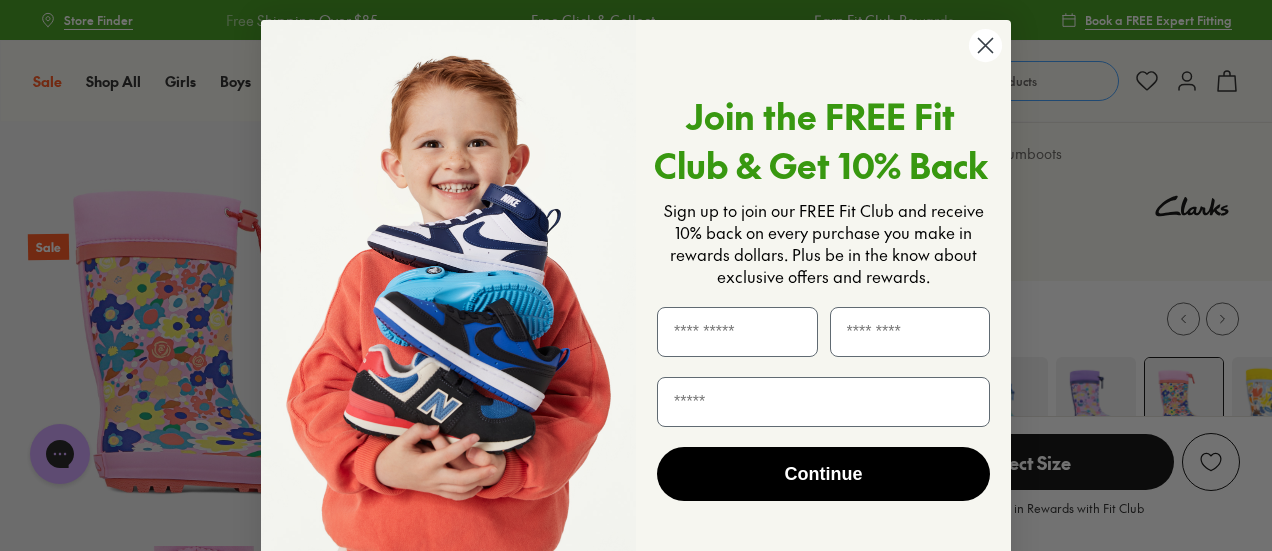 click 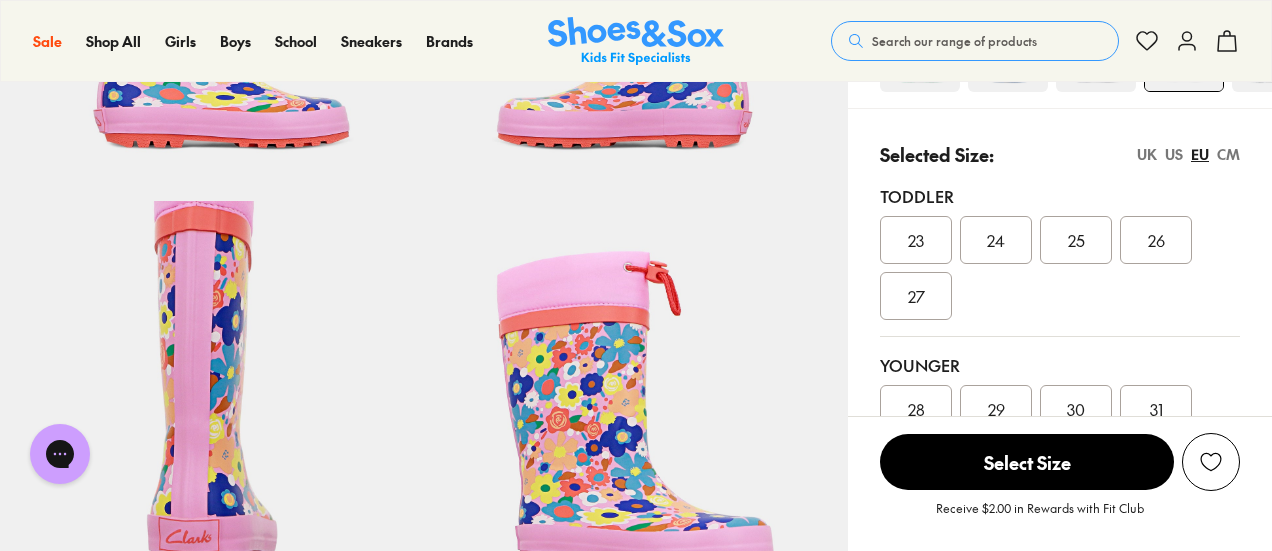 scroll, scrollTop: 345, scrollLeft: 0, axis: vertical 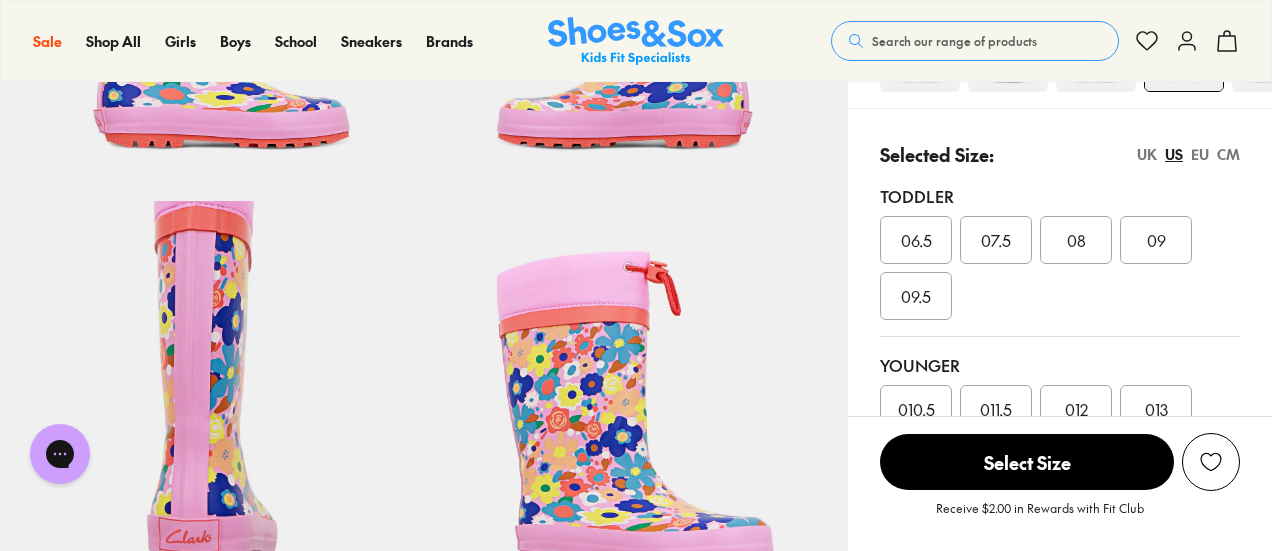 click on "UK" at bounding box center [1147, 154] 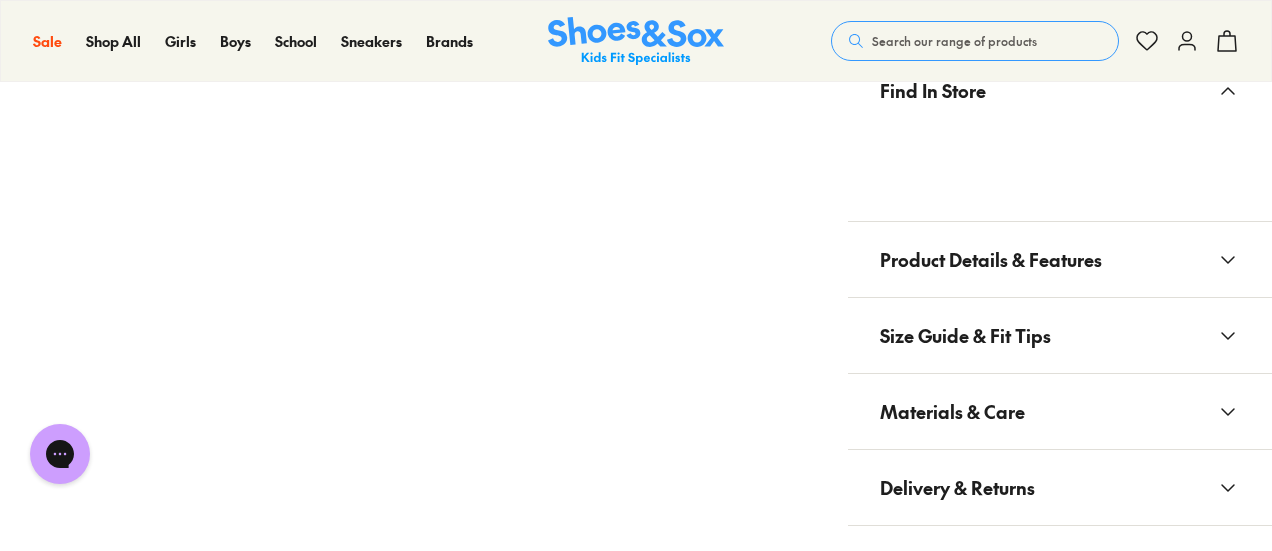 scroll, scrollTop: 1371, scrollLeft: 0, axis: vertical 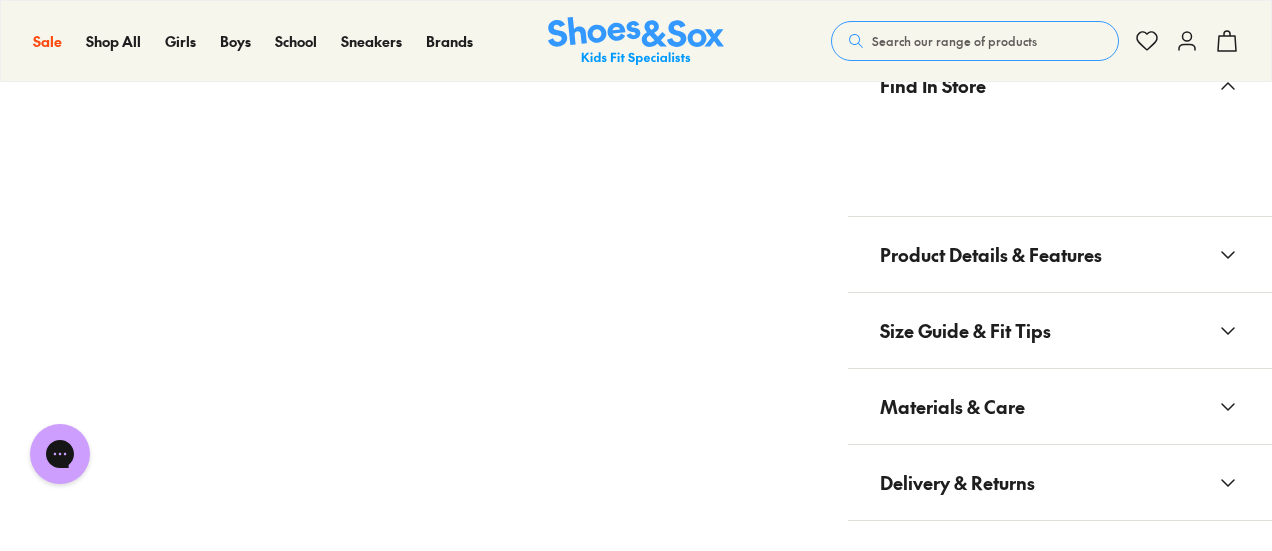 click on "Product Details & Features" at bounding box center [991, 254] 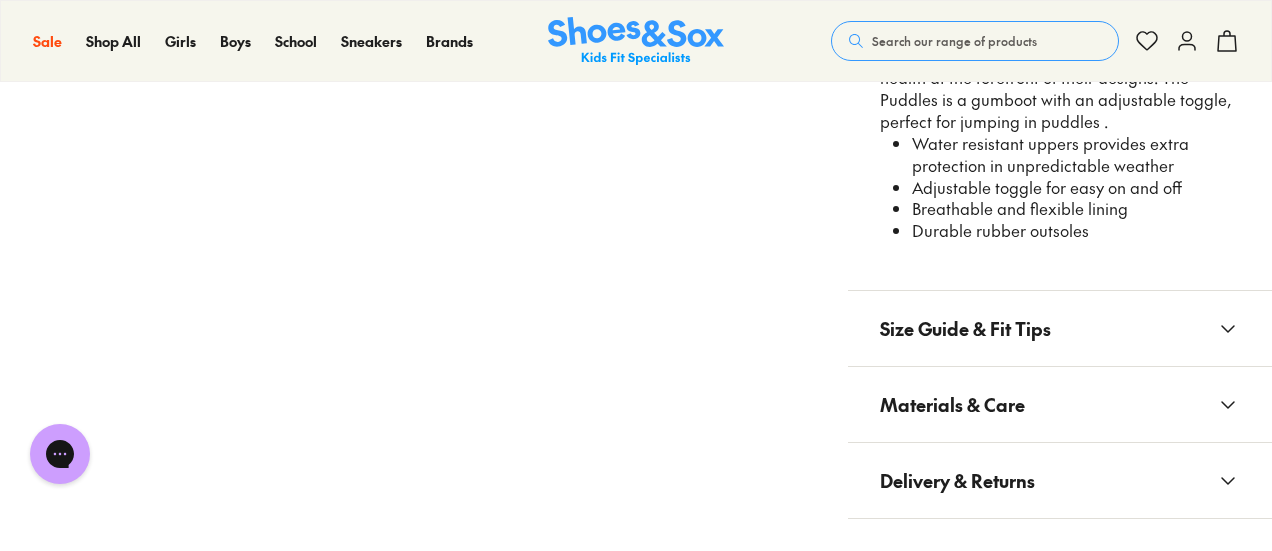 scroll, scrollTop: 1689, scrollLeft: 0, axis: vertical 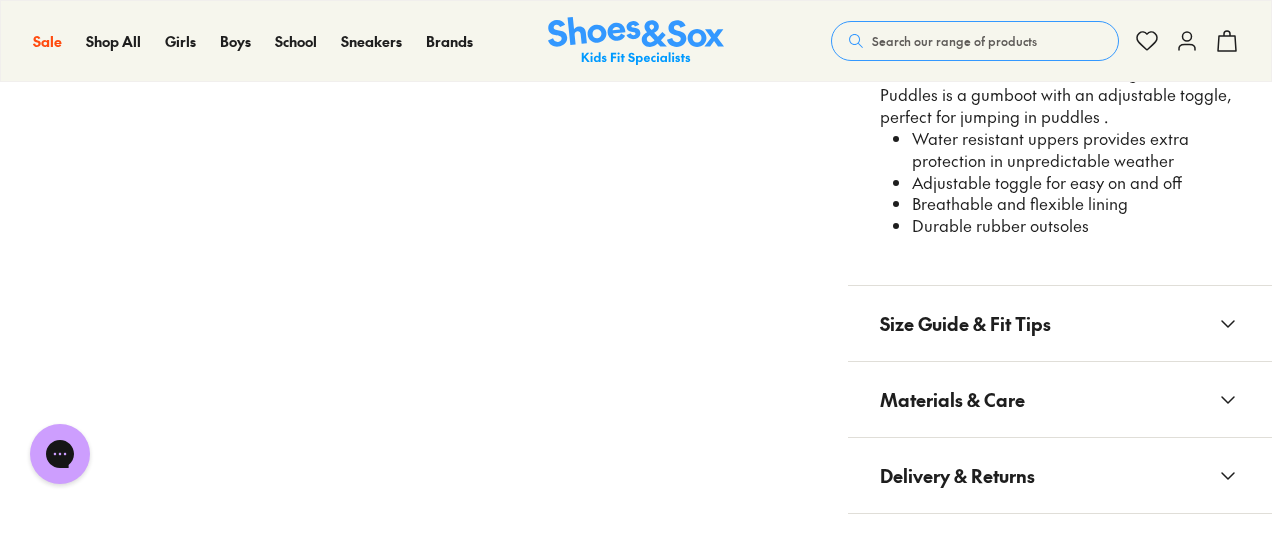 click on "Size Guide & Fit Tips" at bounding box center (965, 323) 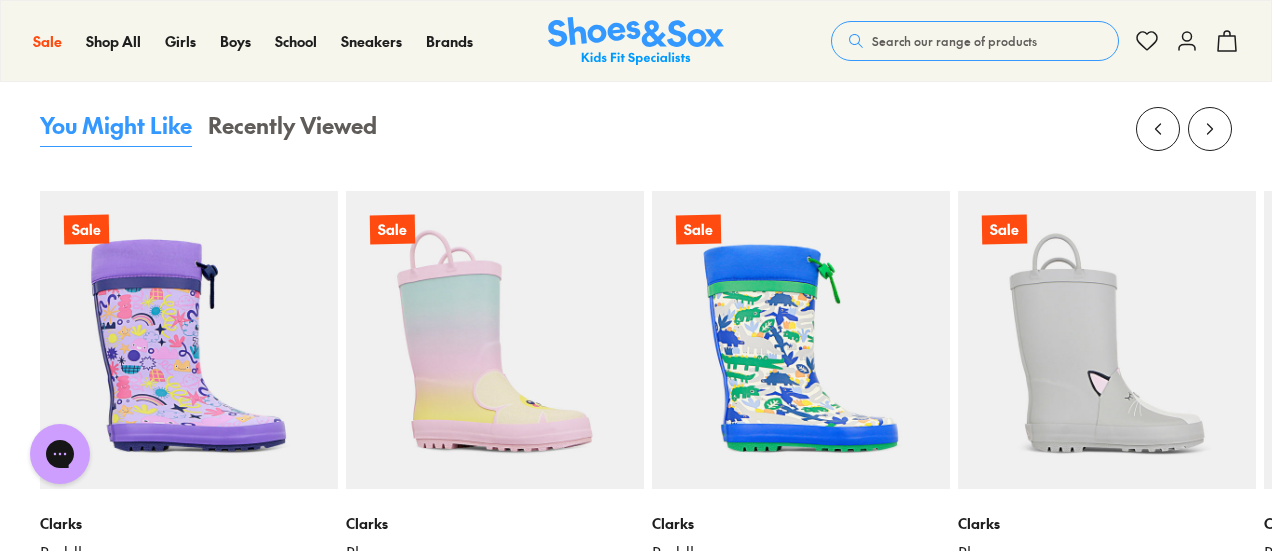 scroll, scrollTop: 2665, scrollLeft: 0, axis: vertical 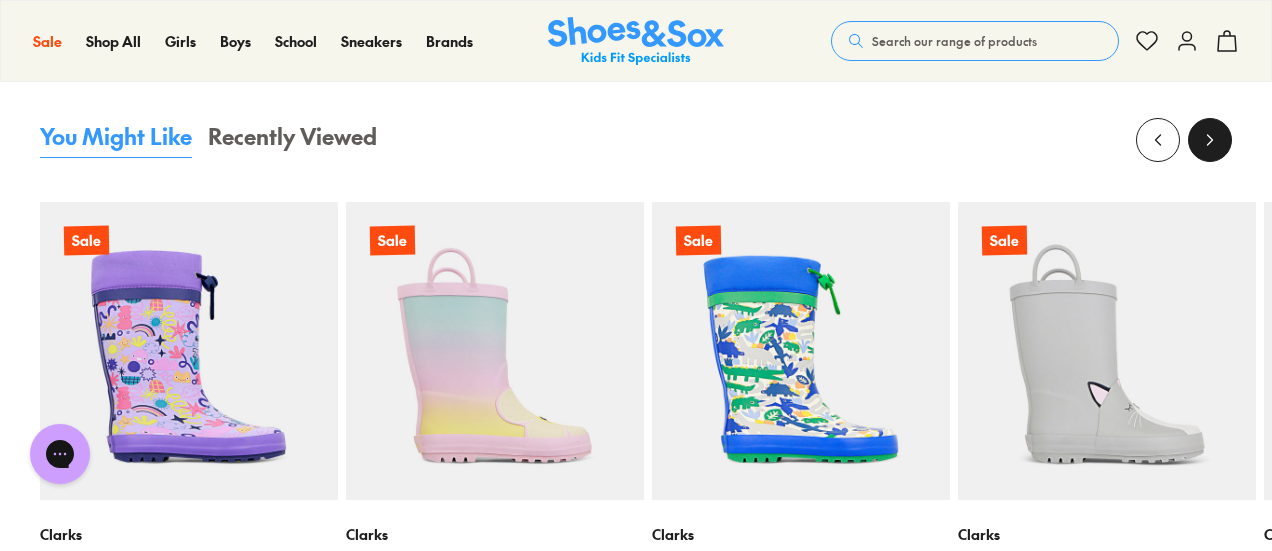 click at bounding box center [1210, 140] 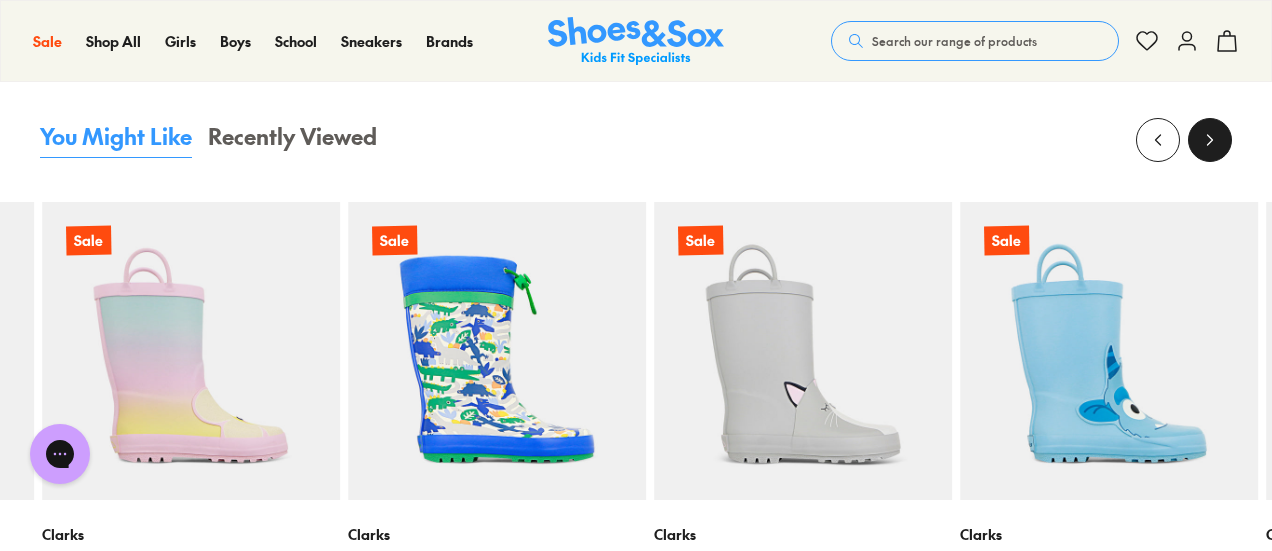 click at bounding box center [1210, 140] 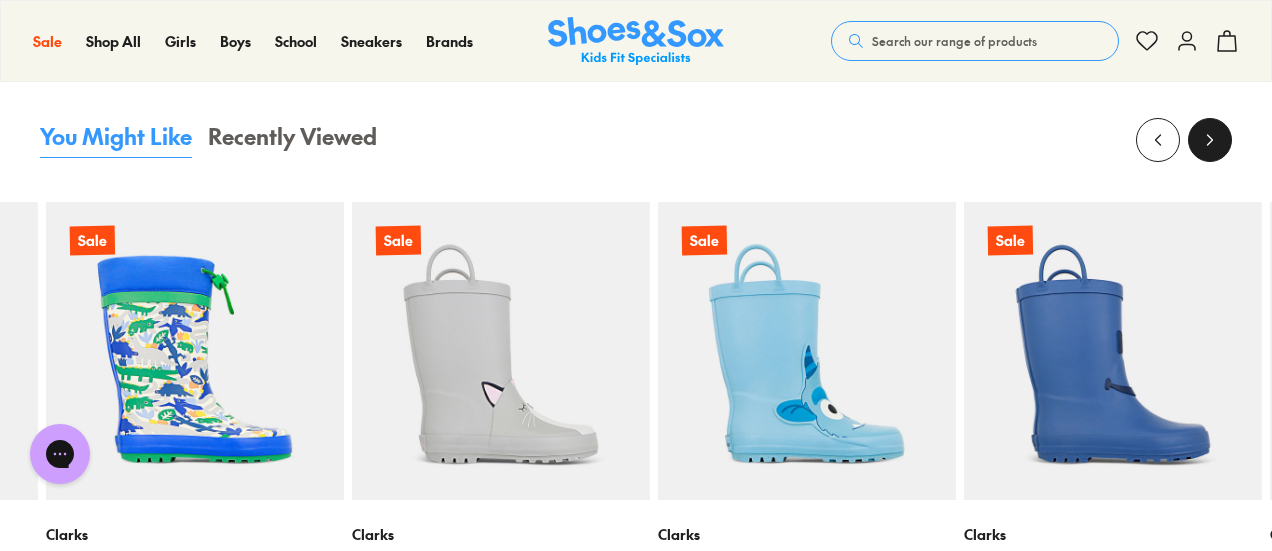 click at bounding box center (1210, 140) 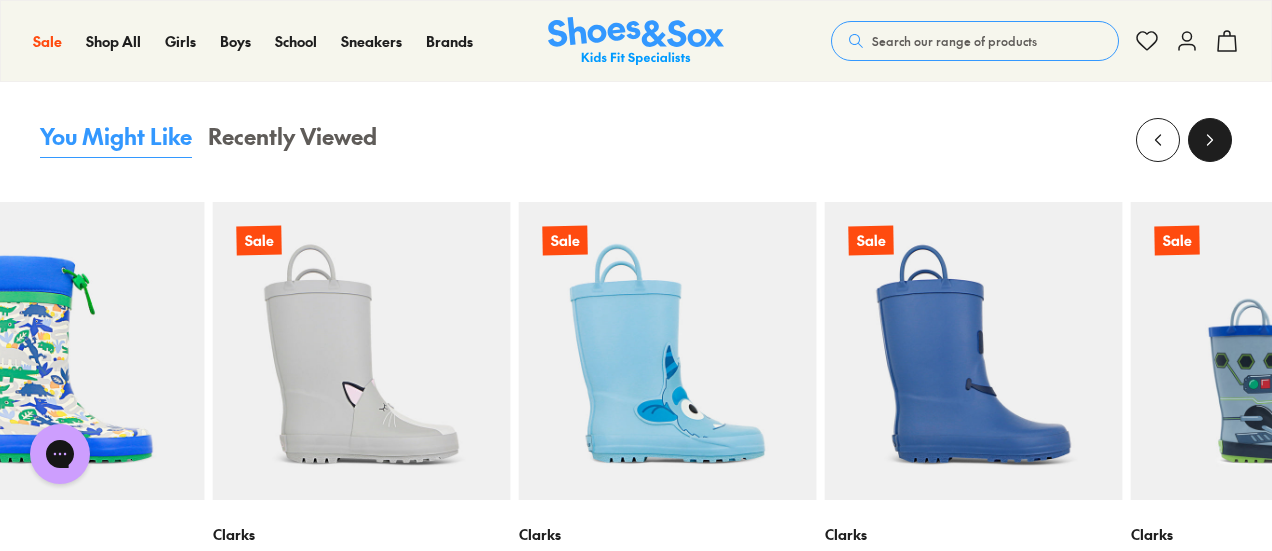click at bounding box center [1210, 140] 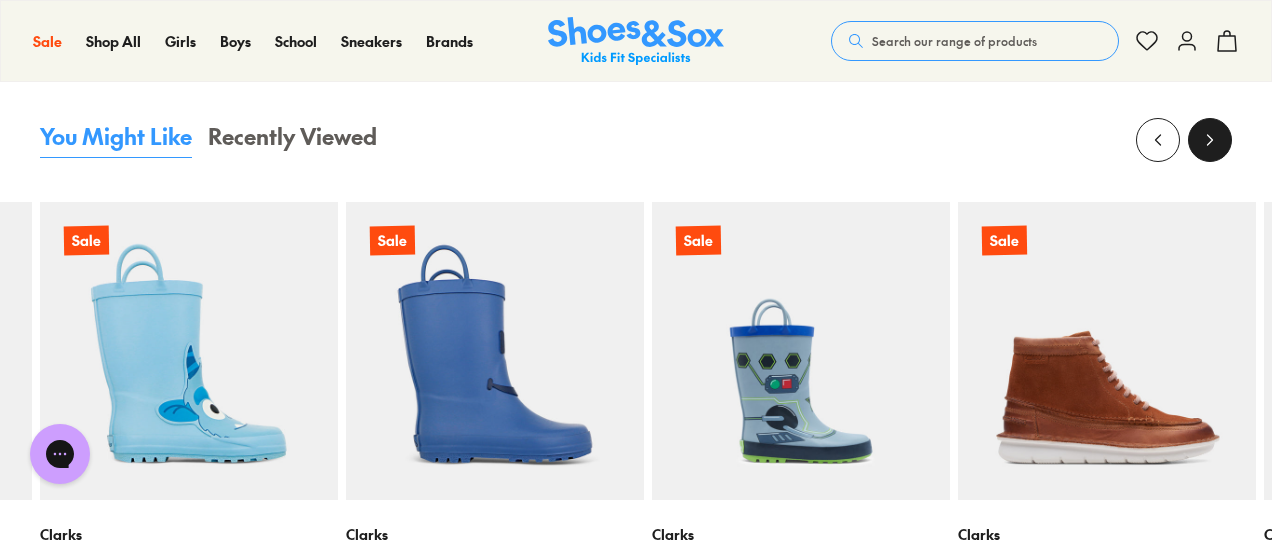 click at bounding box center (1210, 140) 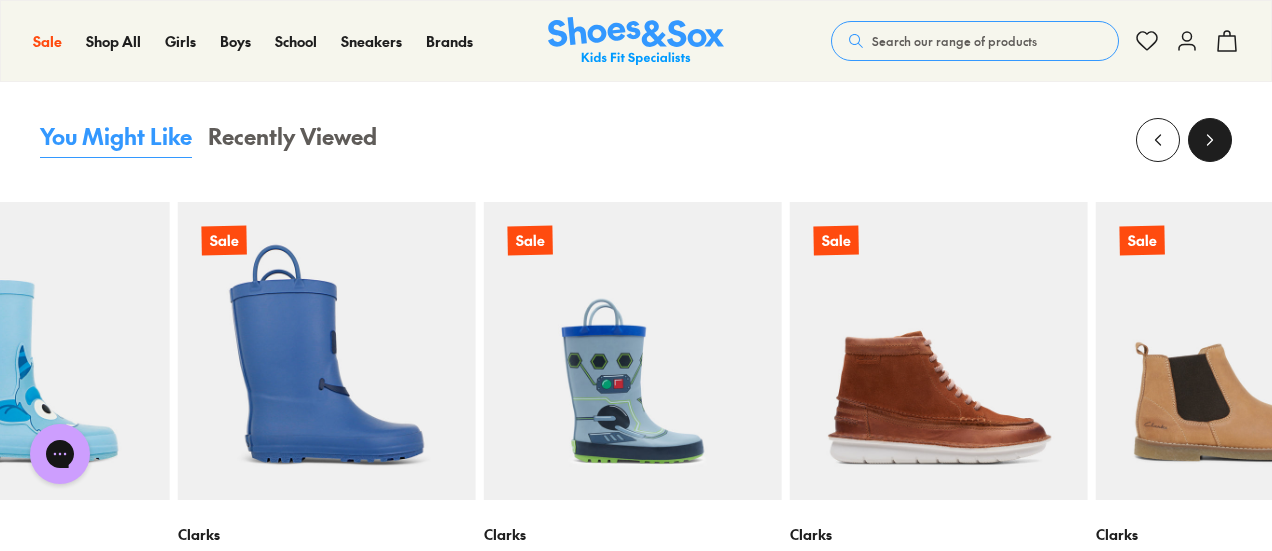 click at bounding box center (1210, 140) 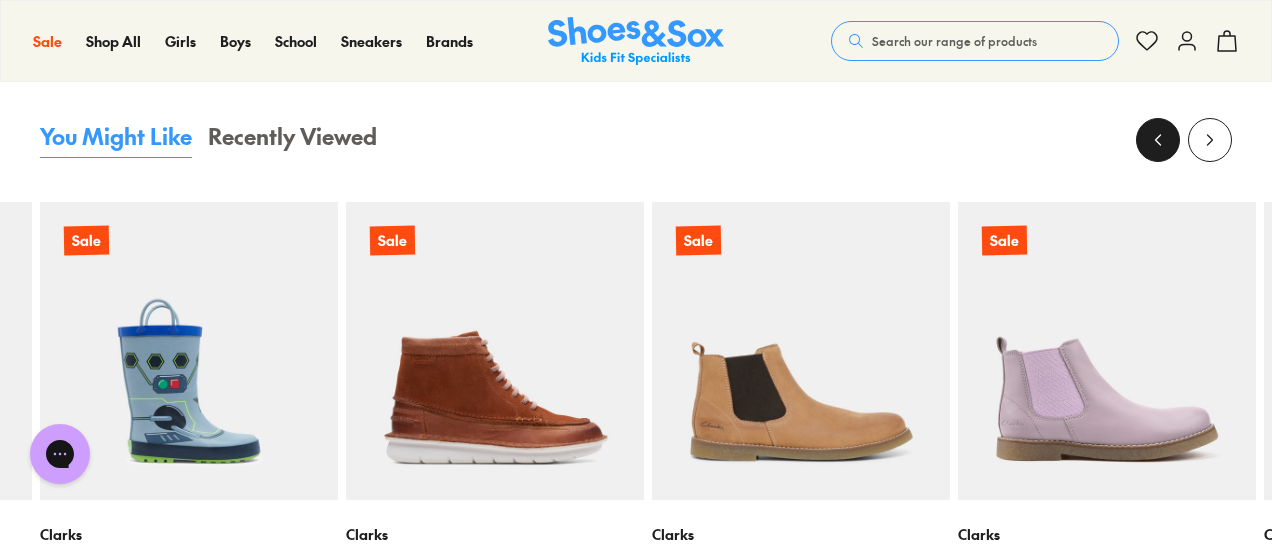 click 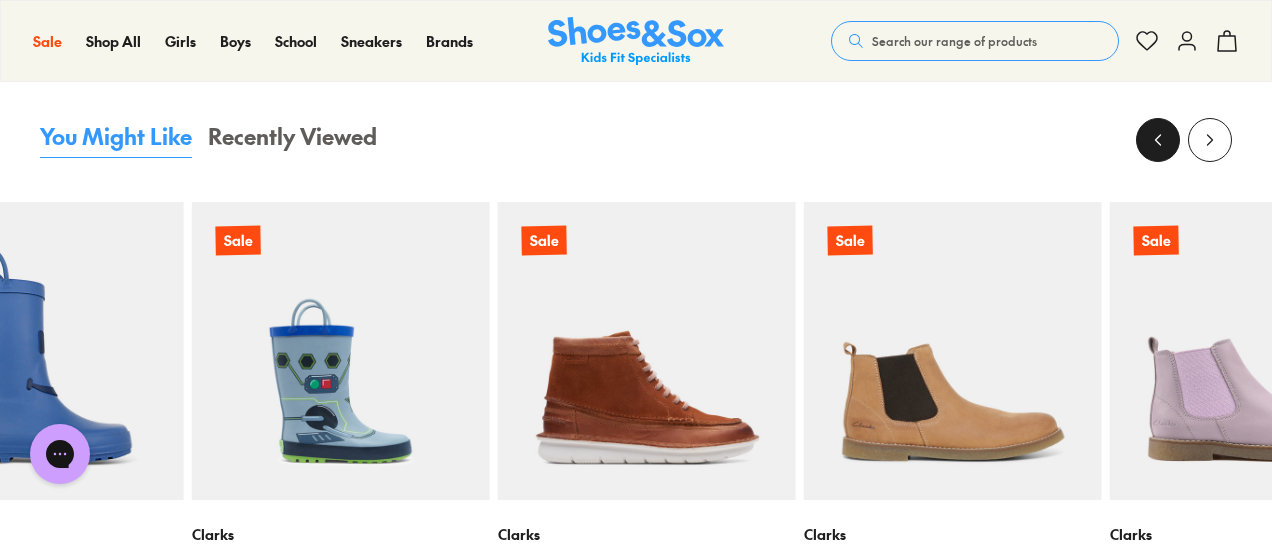 click 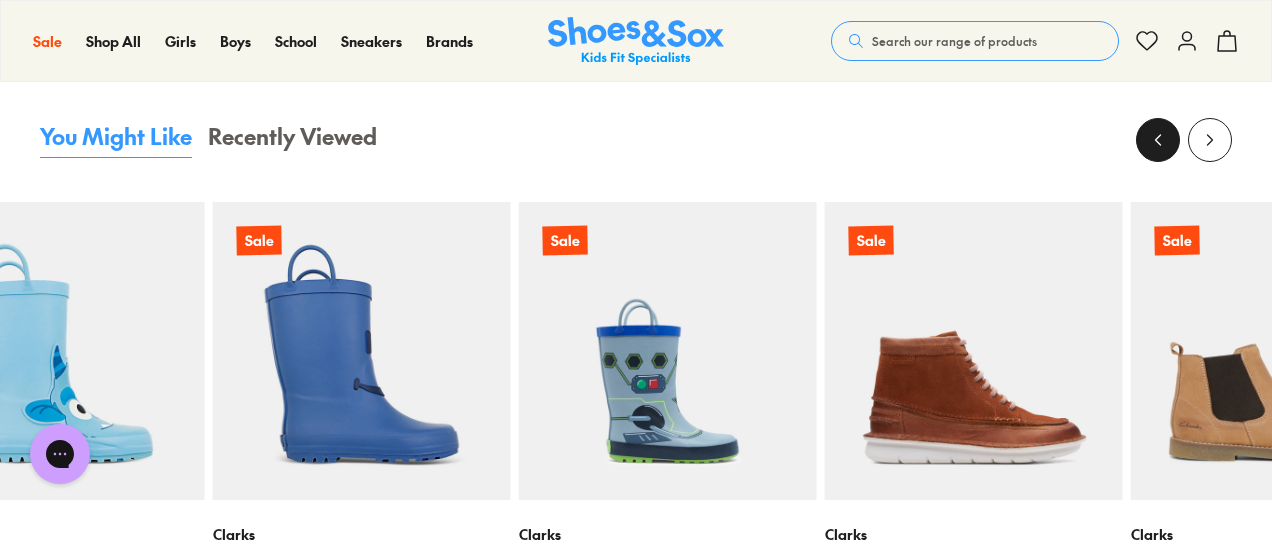 click 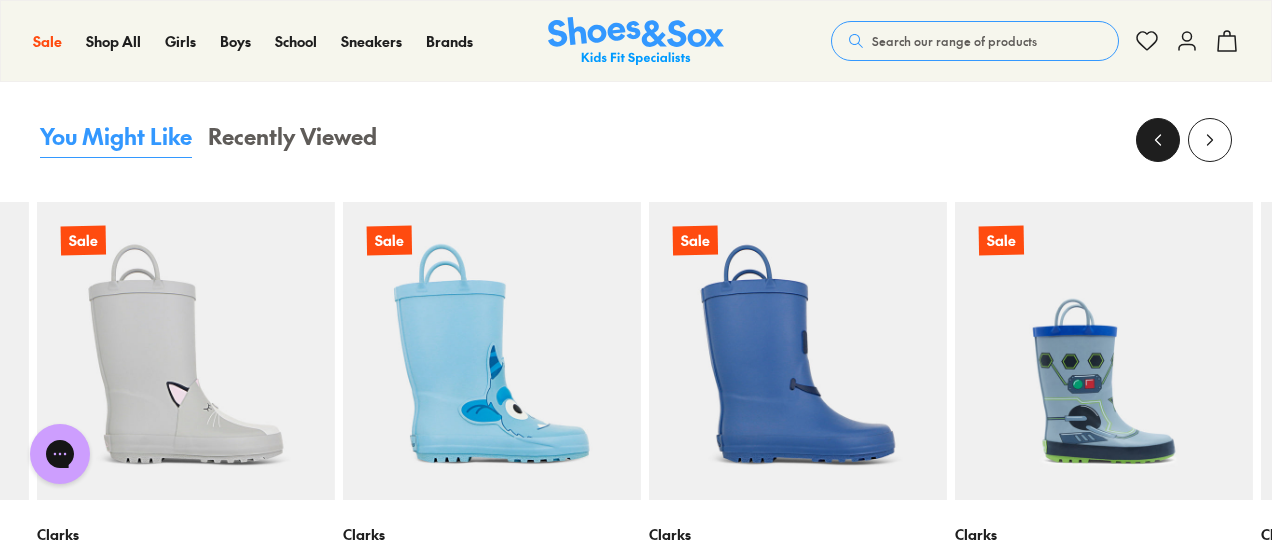 click 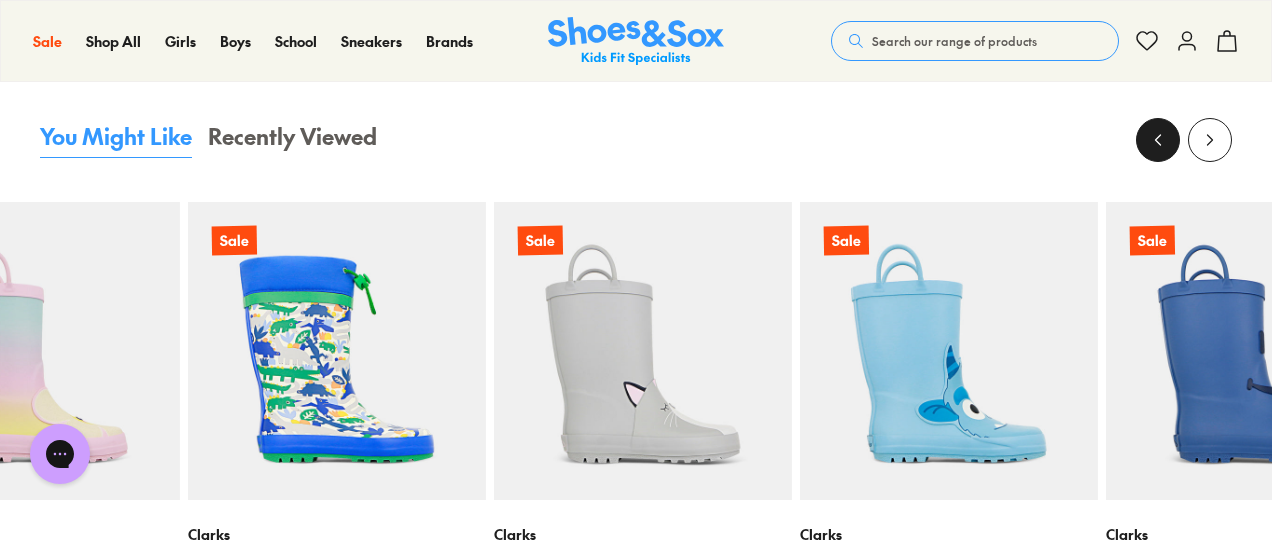 click 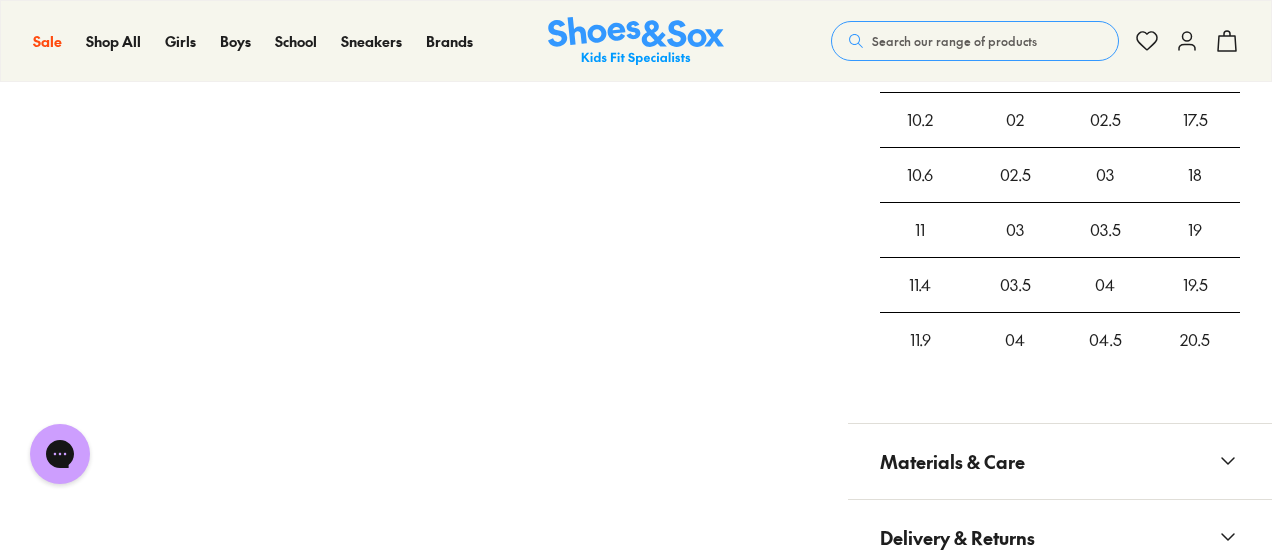scroll, scrollTop: 2662, scrollLeft: 0, axis: vertical 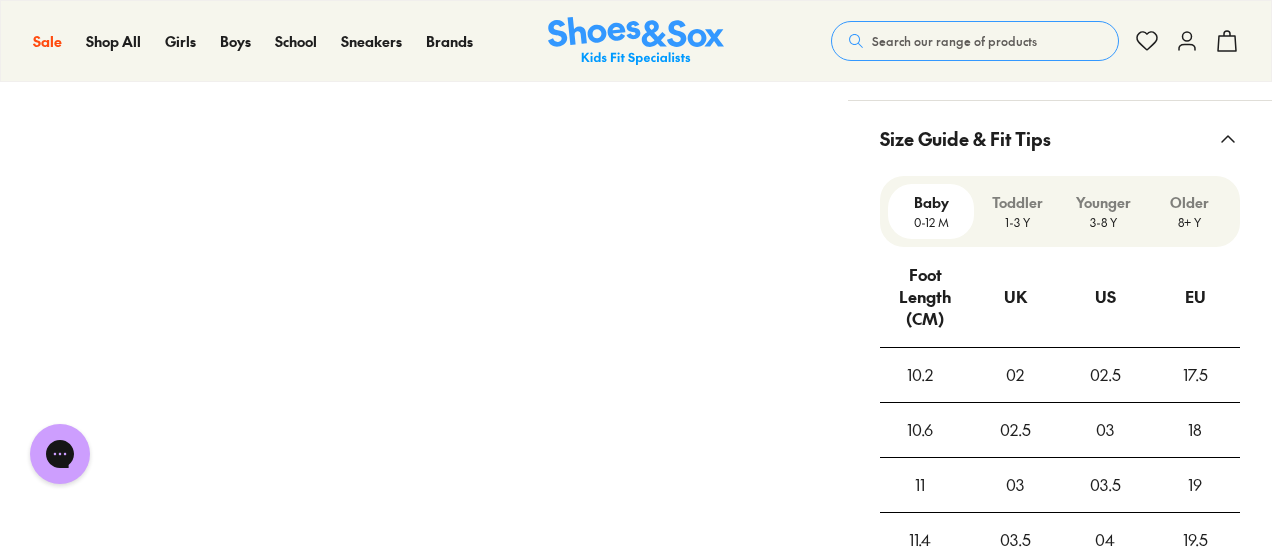 click on "3-8 Y" at bounding box center [1103, 222] 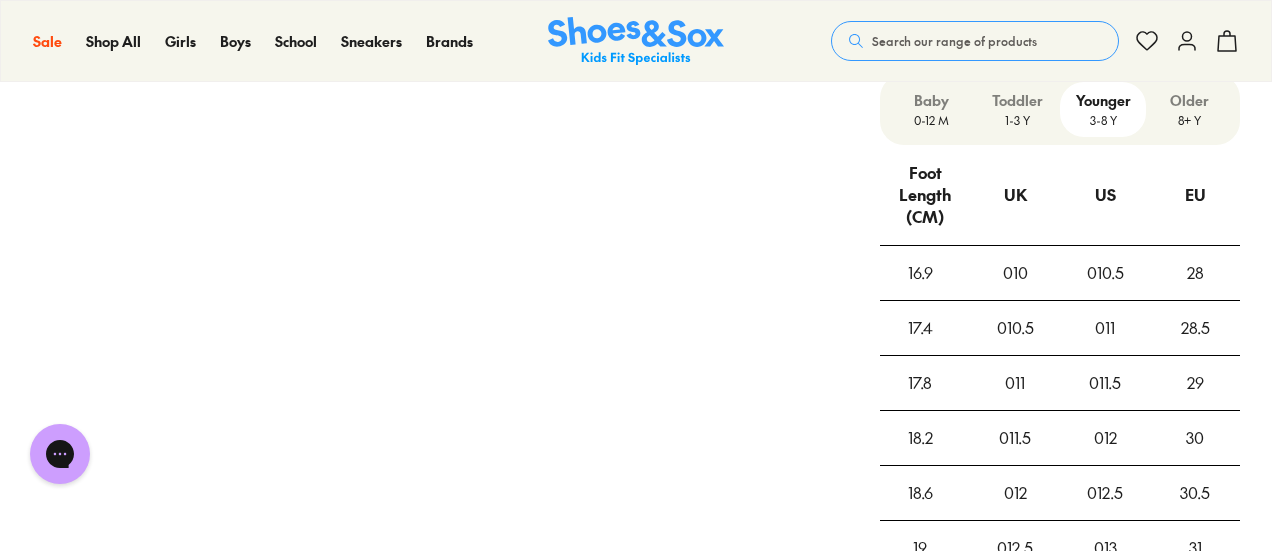 scroll, scrollTop: 1986, scrollLeft: 0, axis: vertical 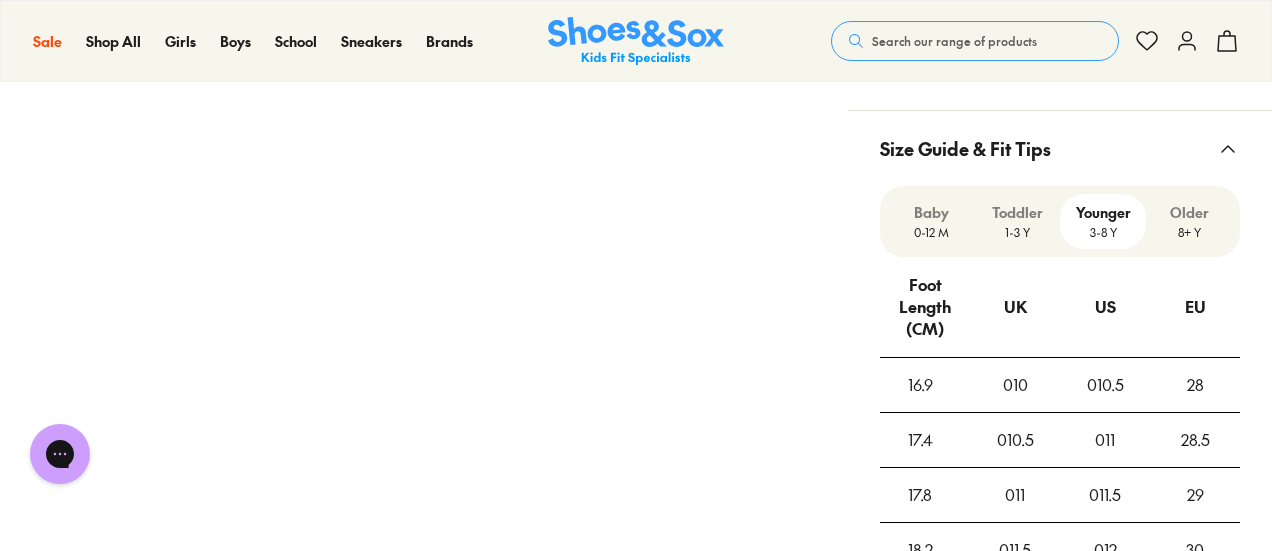 click on "Toddler 1-3 Y" at bounding box center [1017, 221] 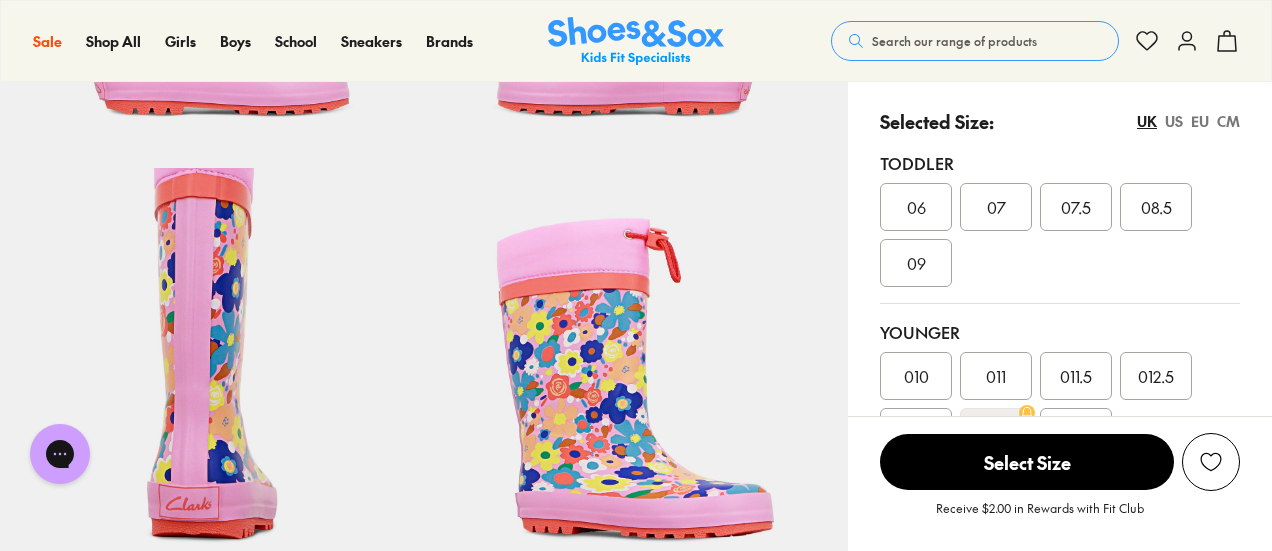 scroll, scrollTop: 380, scrollLeft: 0, axis: vertical 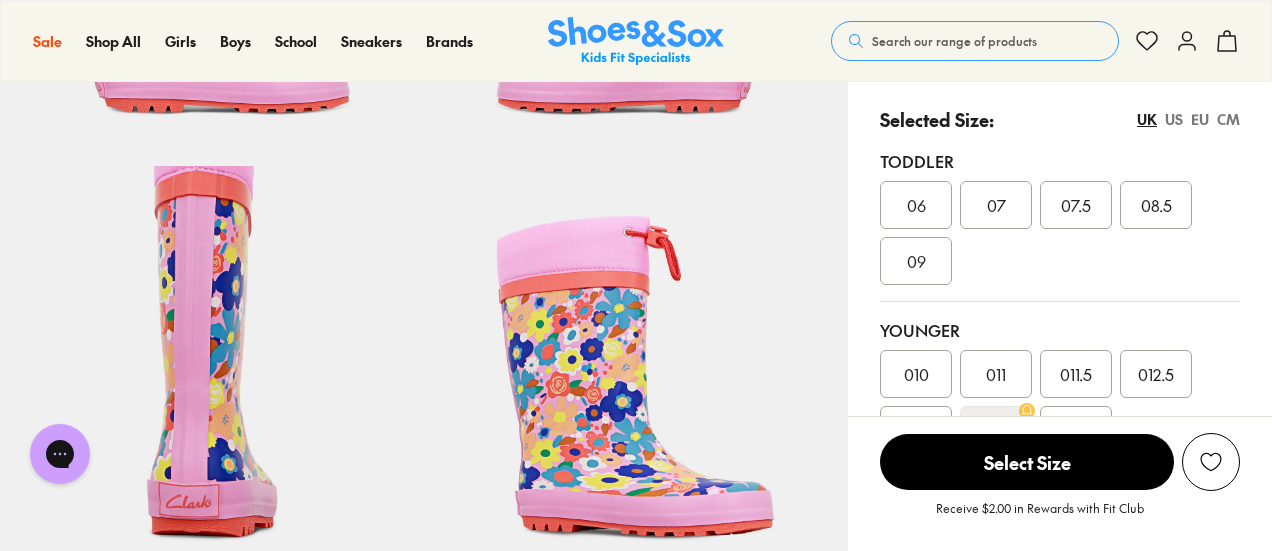 click on "US" at bounding box center [1174, 119] 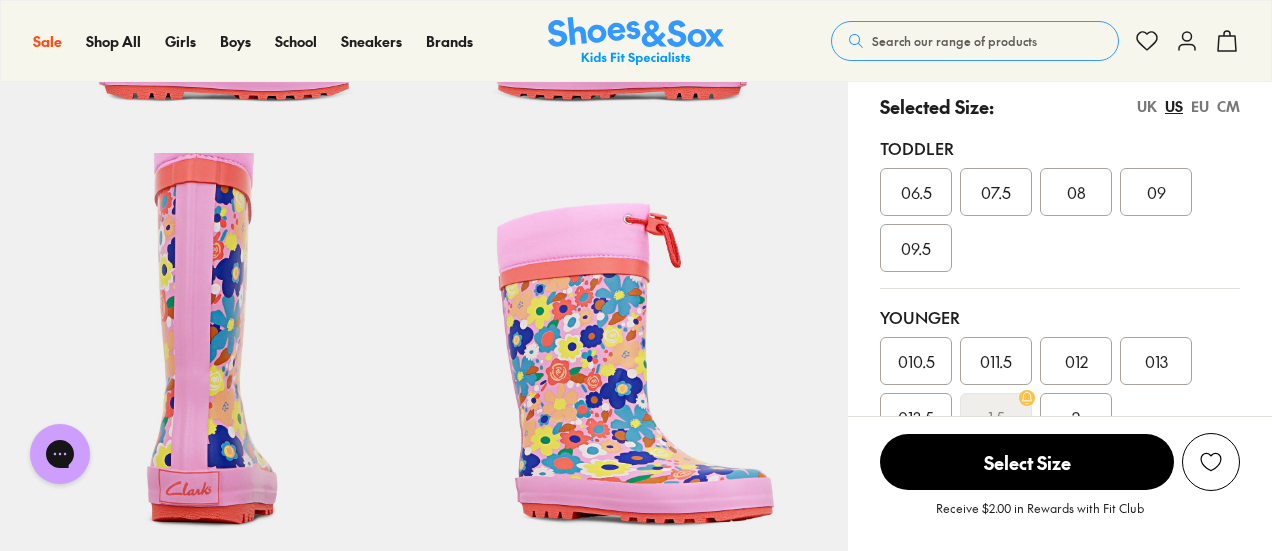 scroll, scrollTop: 396, scrollLeft: 0, axis: vertical 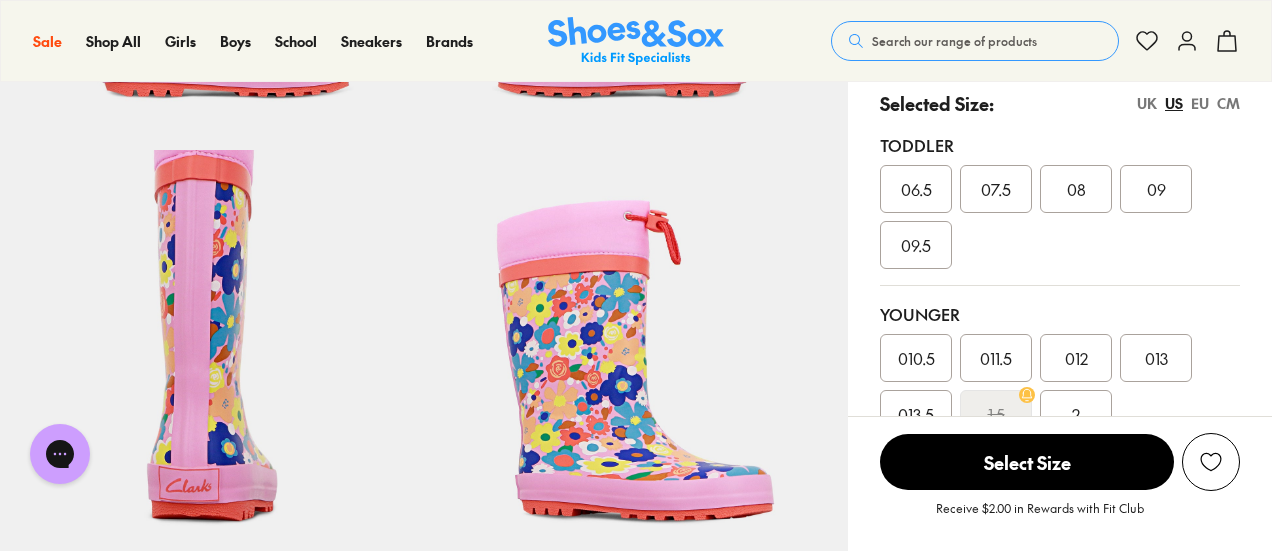 click on "UK" at bounding box center (1147, 103) 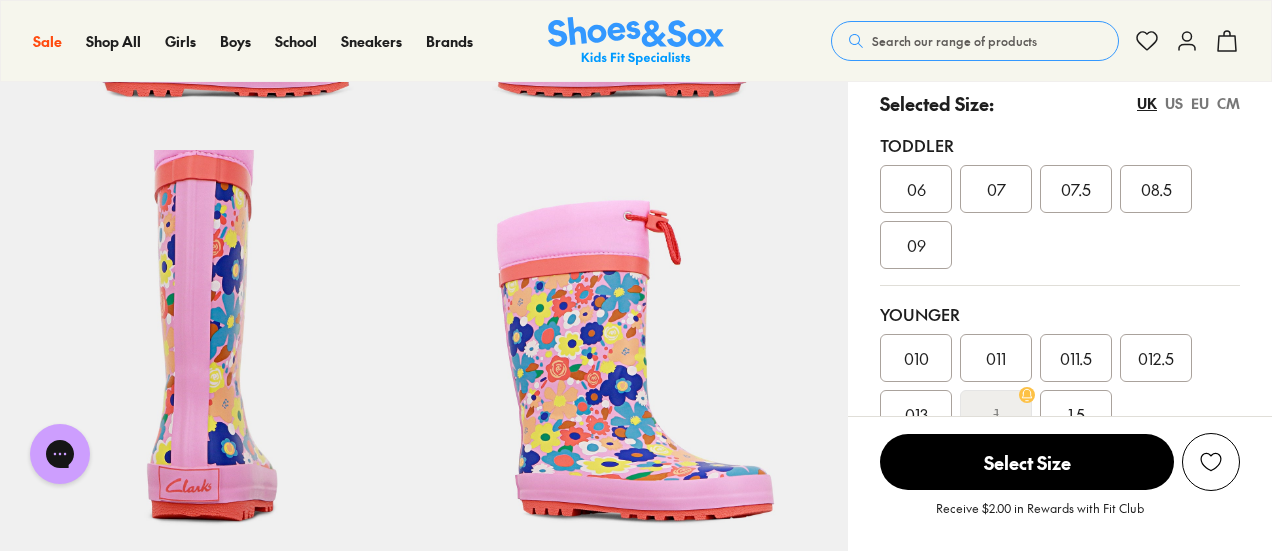 click on "CM" at bounding box center (1228, 103) 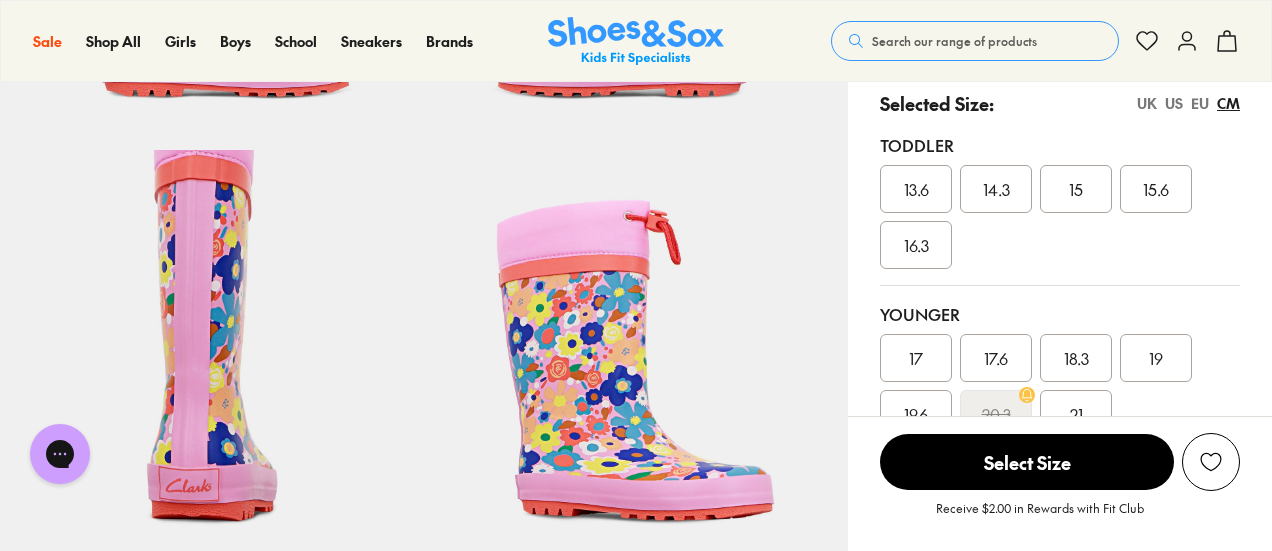 click on "EU" at bounding box center (1200, 103) 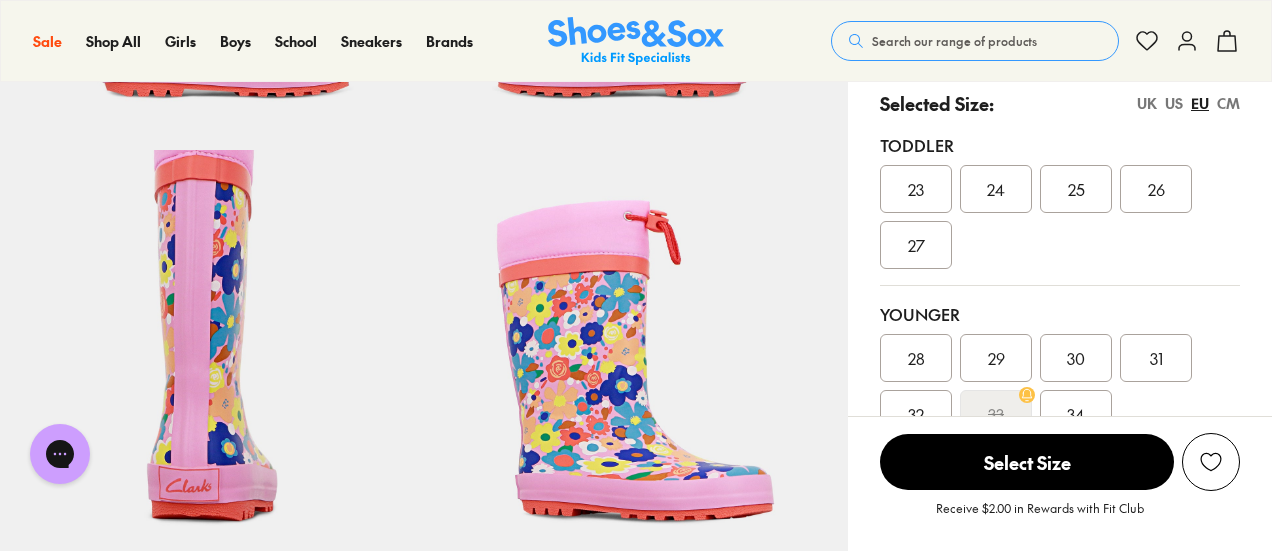 click on "US" at bounding box center [1174, 103] 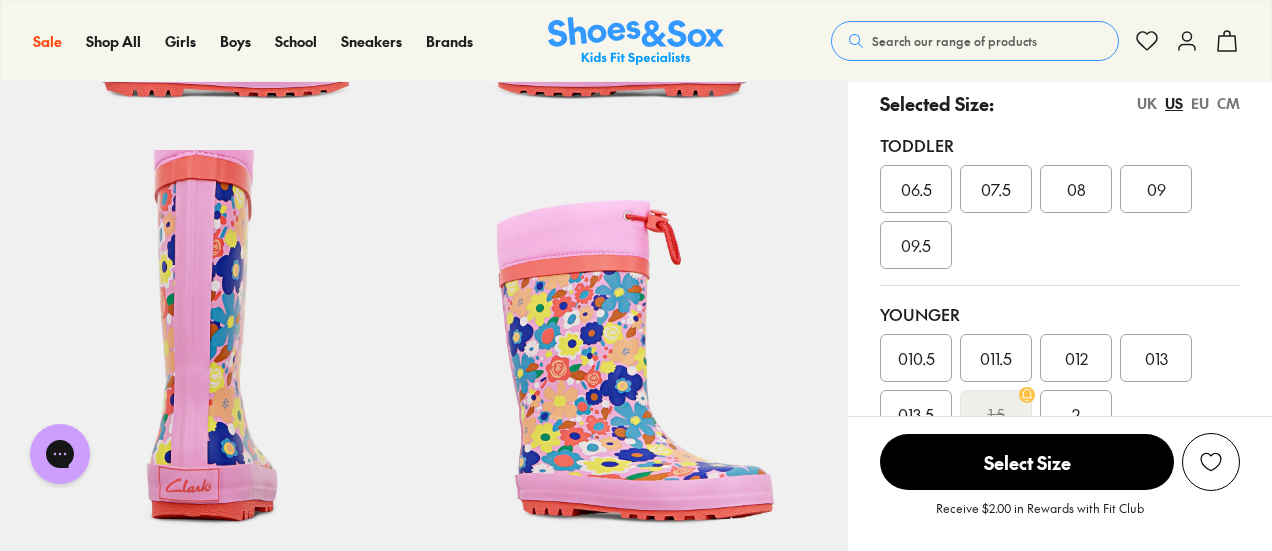 click on "UK" at bounding box center [1147, 103] 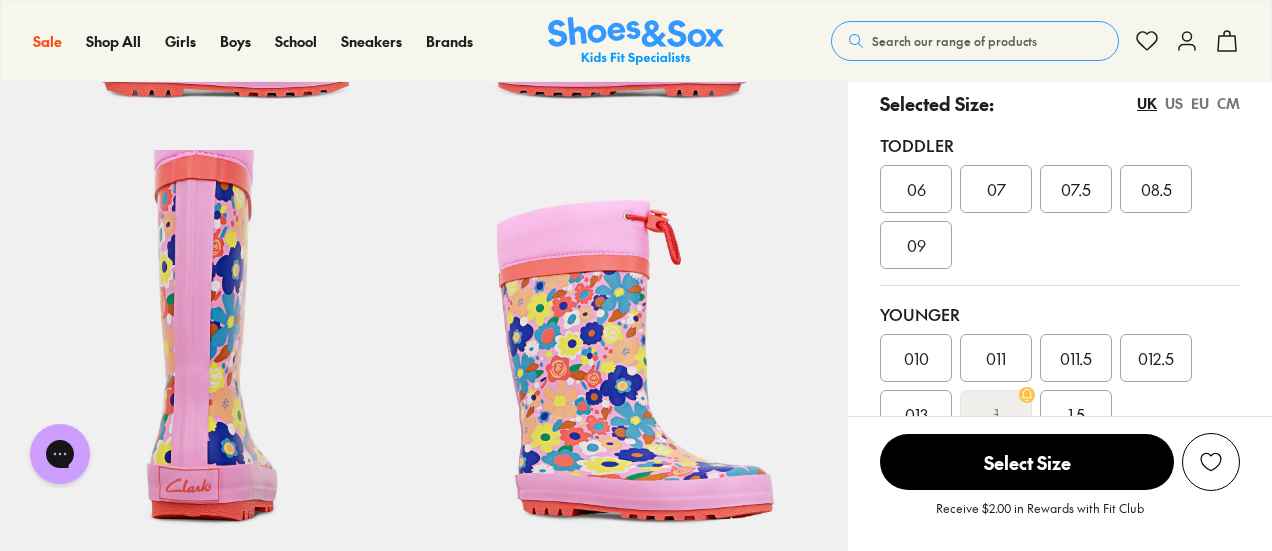 click on "US" at bounding box center (1174, 103) 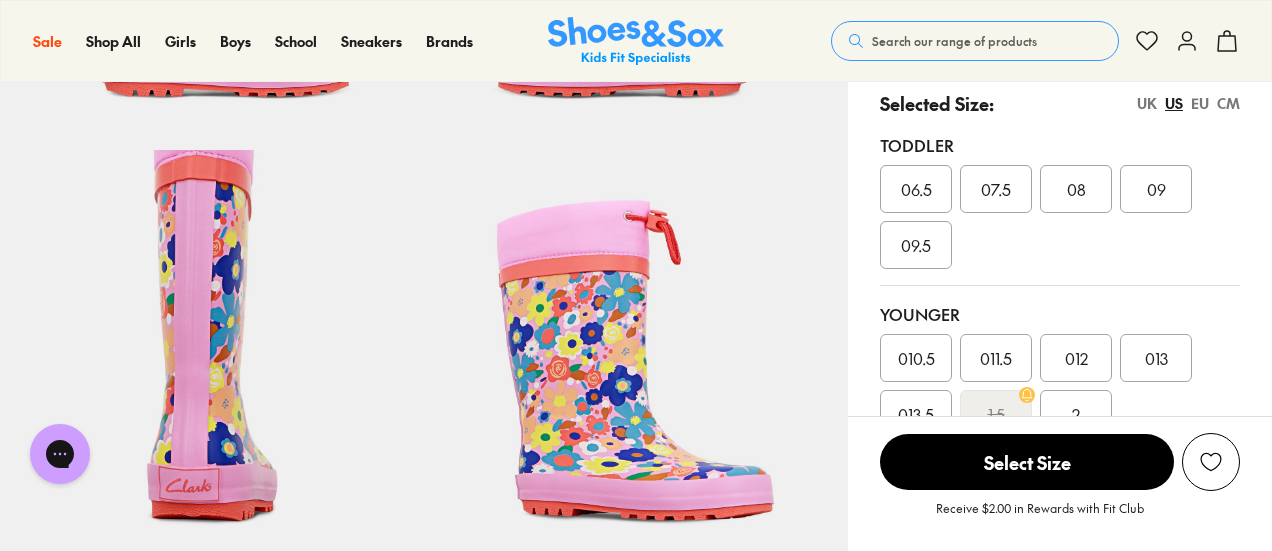 click on "010.5" at bounding box center (916, 358) 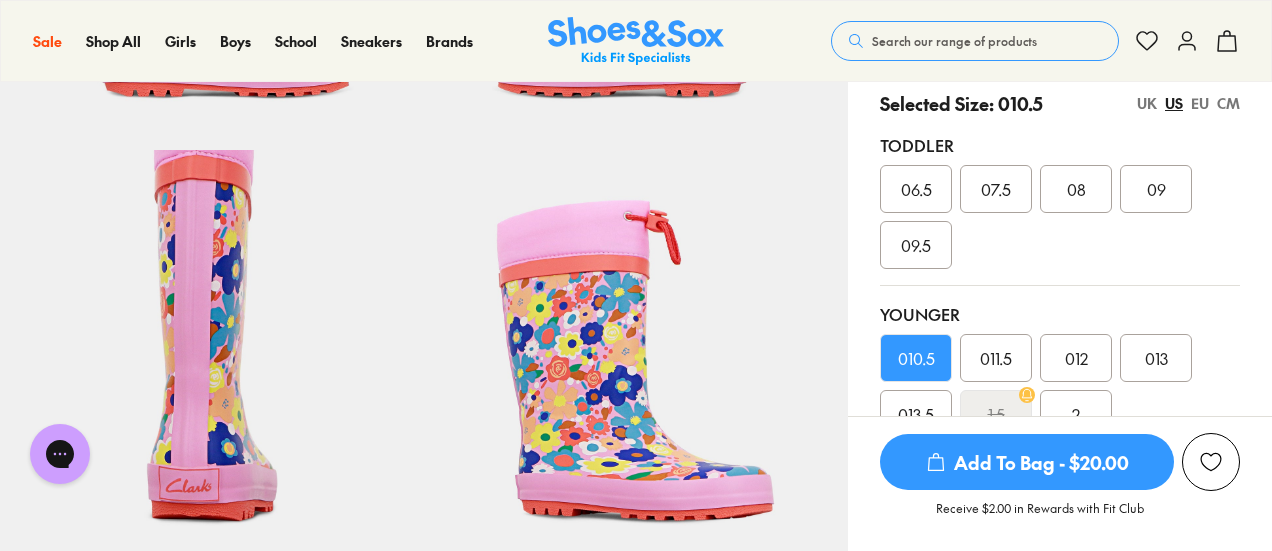 click on "UK" at bounding box center (1147, 103) 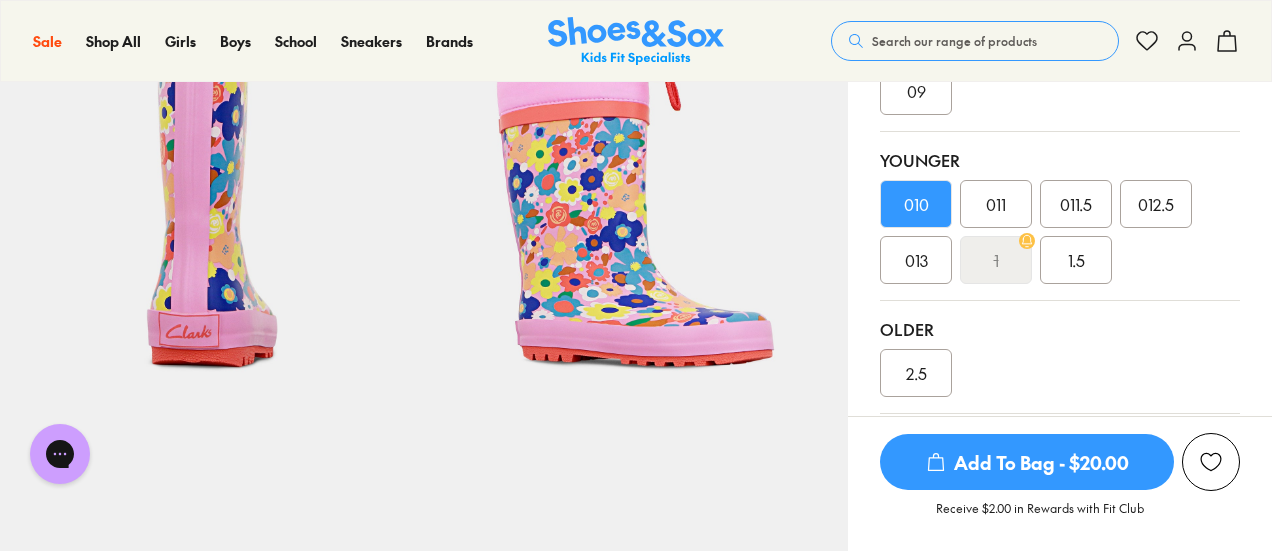 scroll, scrollTop: 517, scrollLeft: 0, axis: vertical 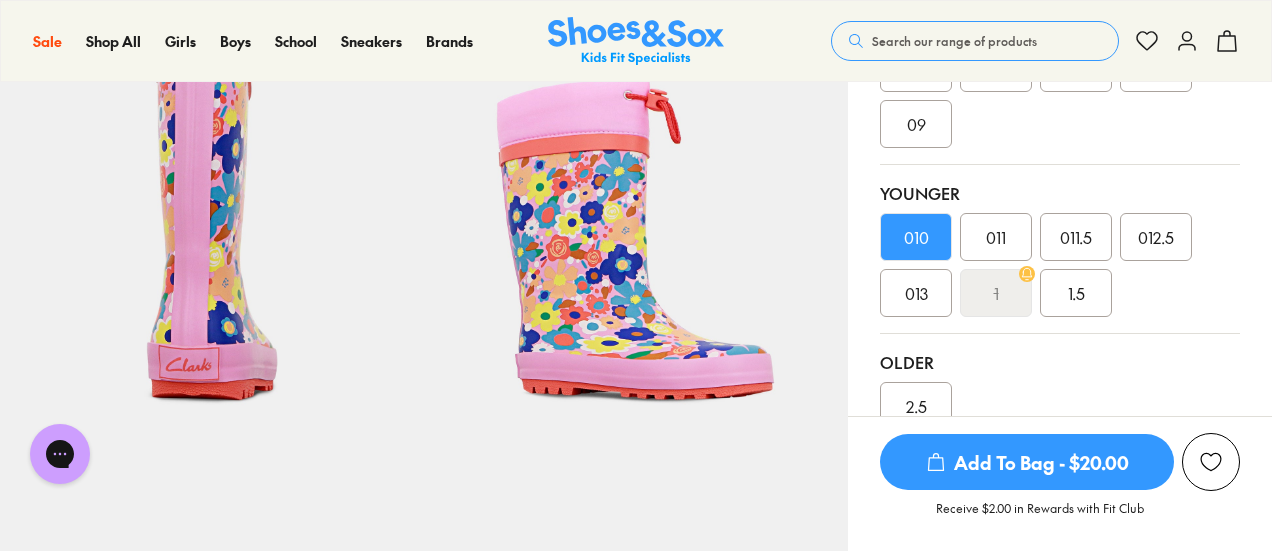click on "2.5" at bounding box center (1060, 406) 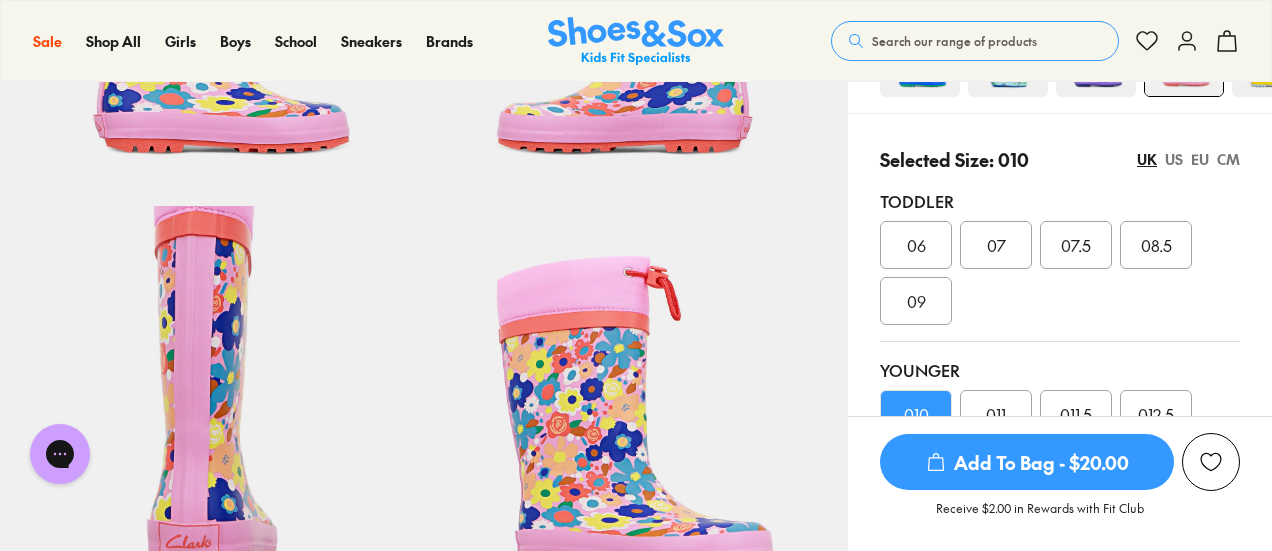 scroll, scrollTop: 339, scrollLeft: 0, axis: vertical 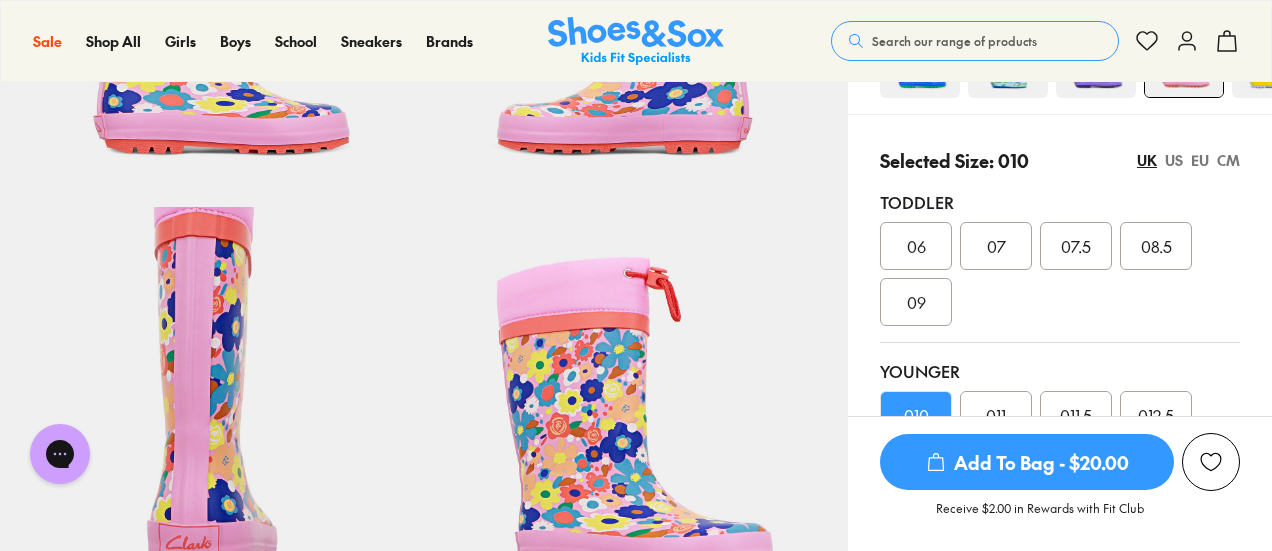 click on "09" at bounding box center (916, 302) 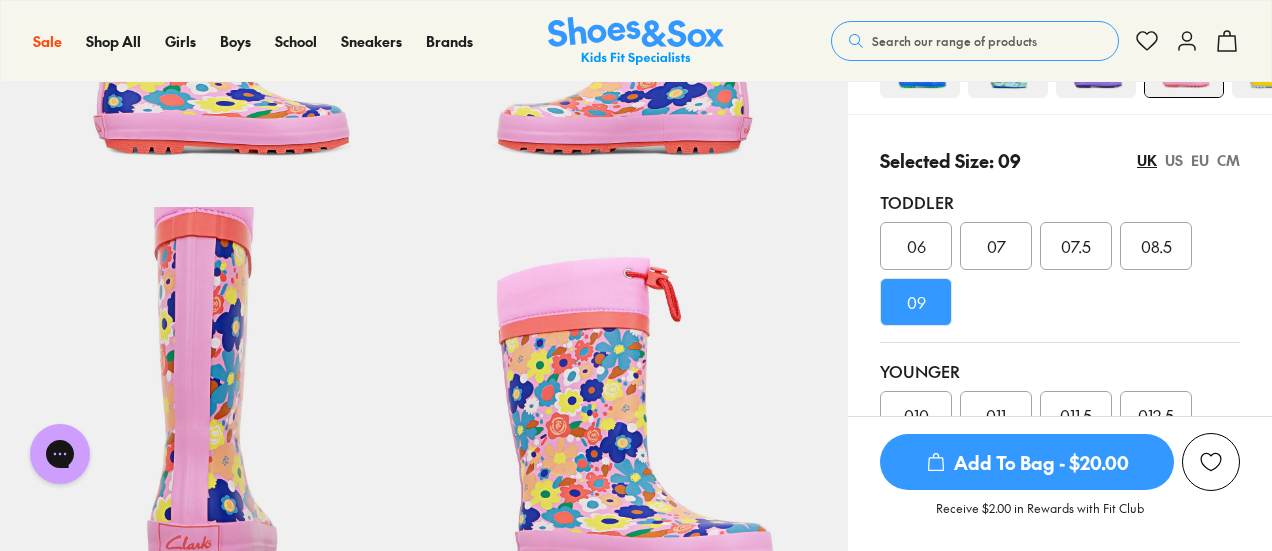 click on "US" at bounding box center (1174, 160) 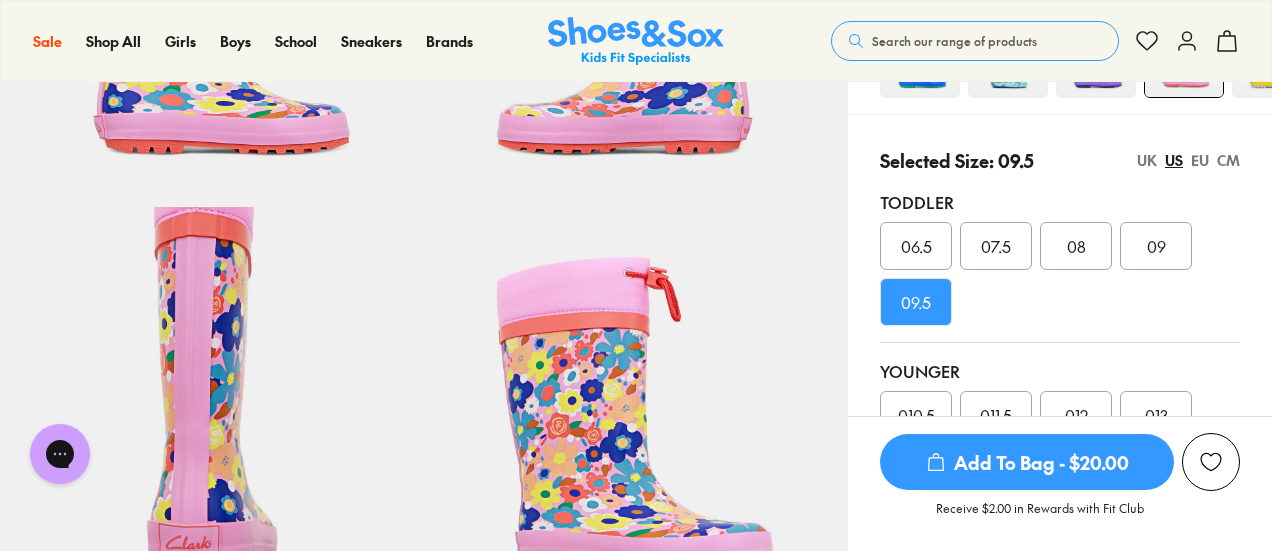click on "UK" at bounding box center (1147, 160) 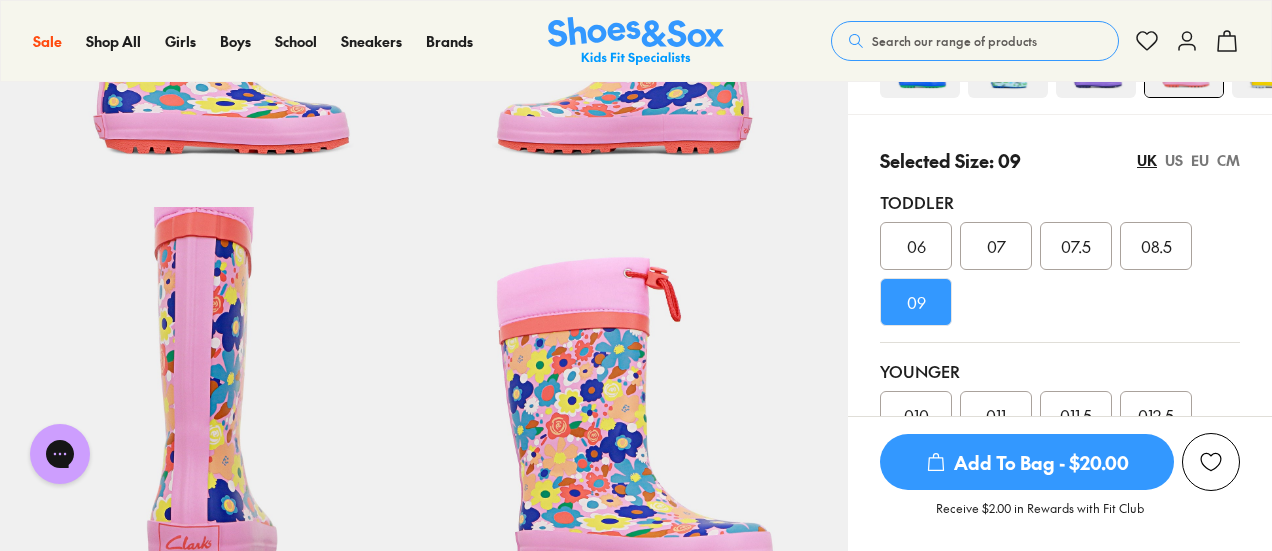 click on "Add To Bag - $20.00" at bounding box center [1027, 462] 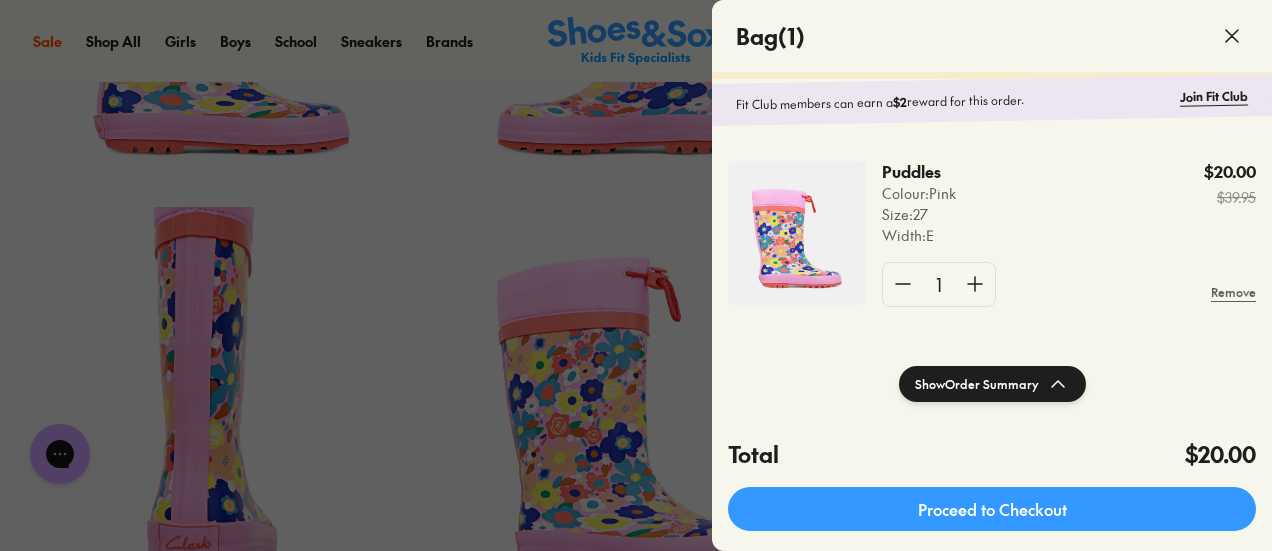 scroll, scrollTop: 0, scrollLeft: 0, axis: both 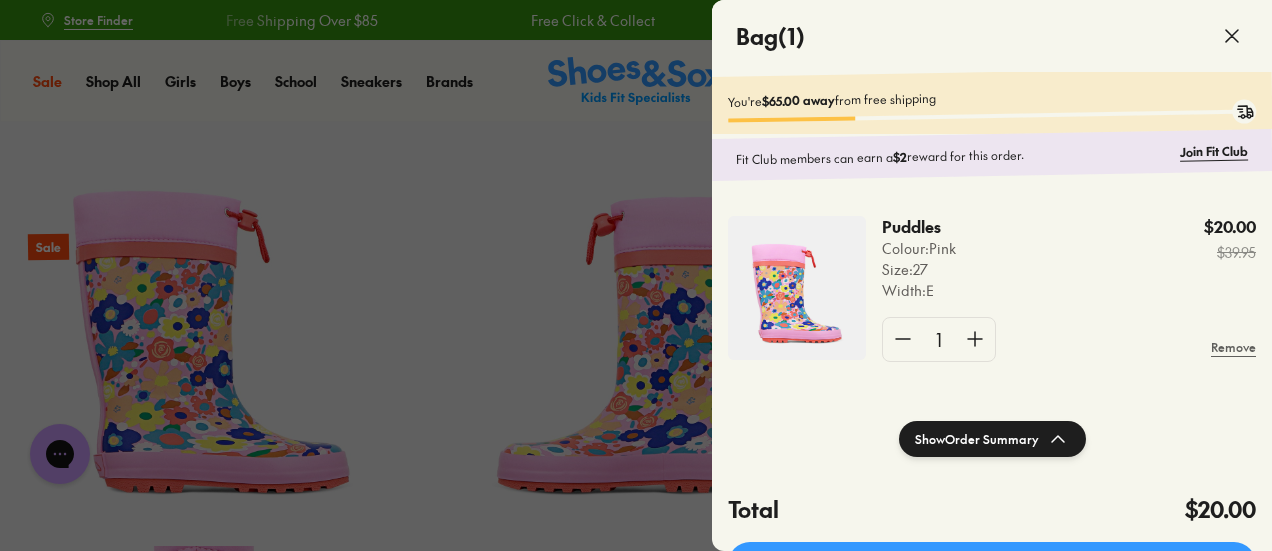 click 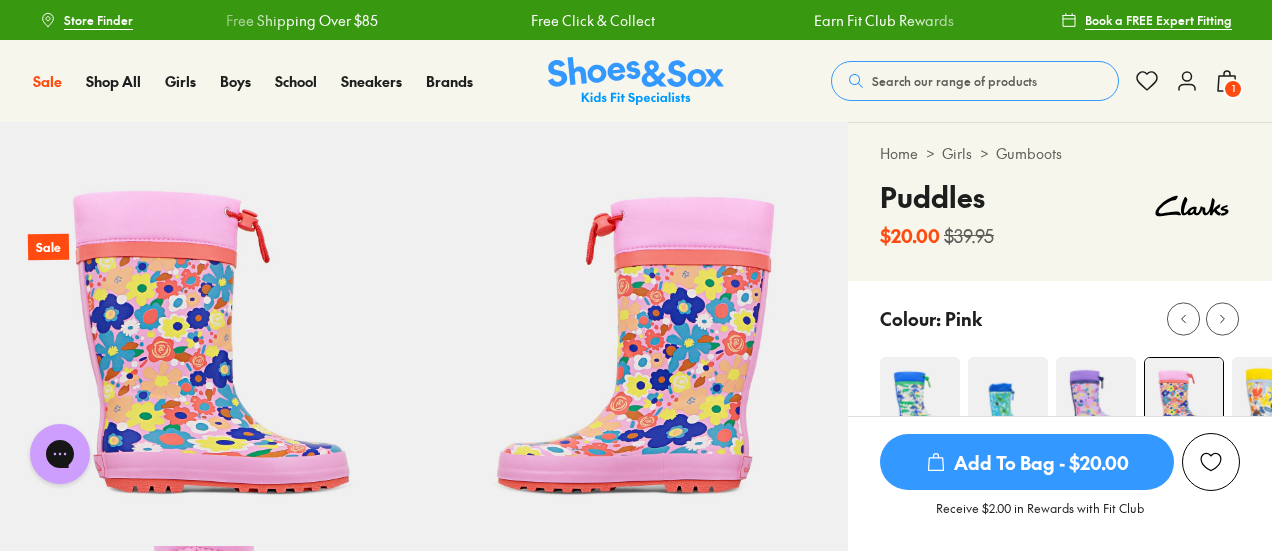 click on "Search our range of products" at bounding box center (954, 81) 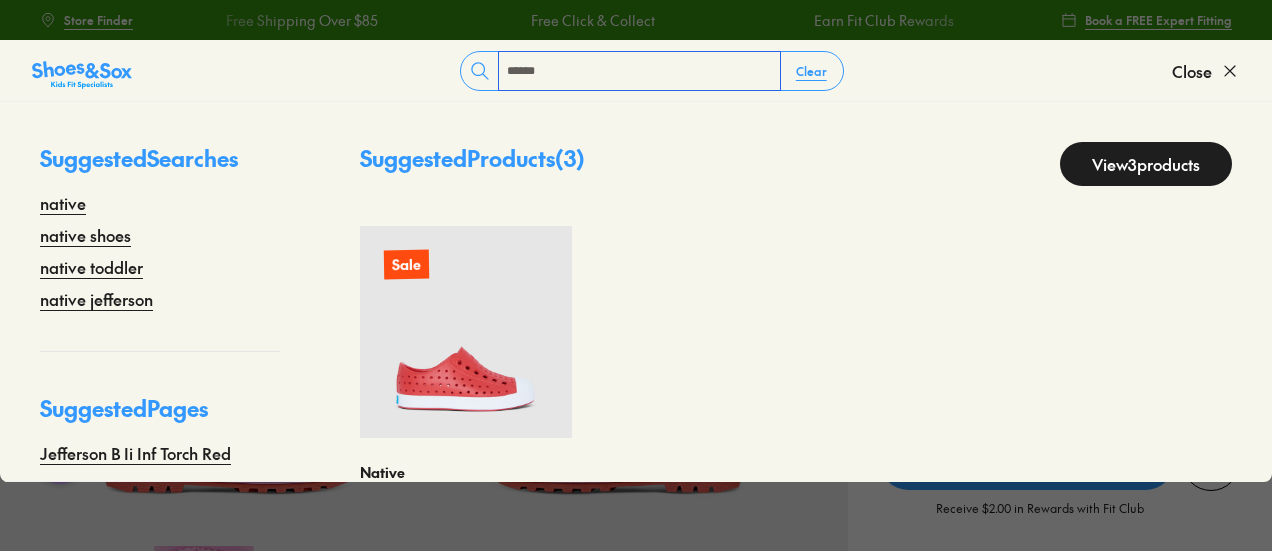 type on "******" 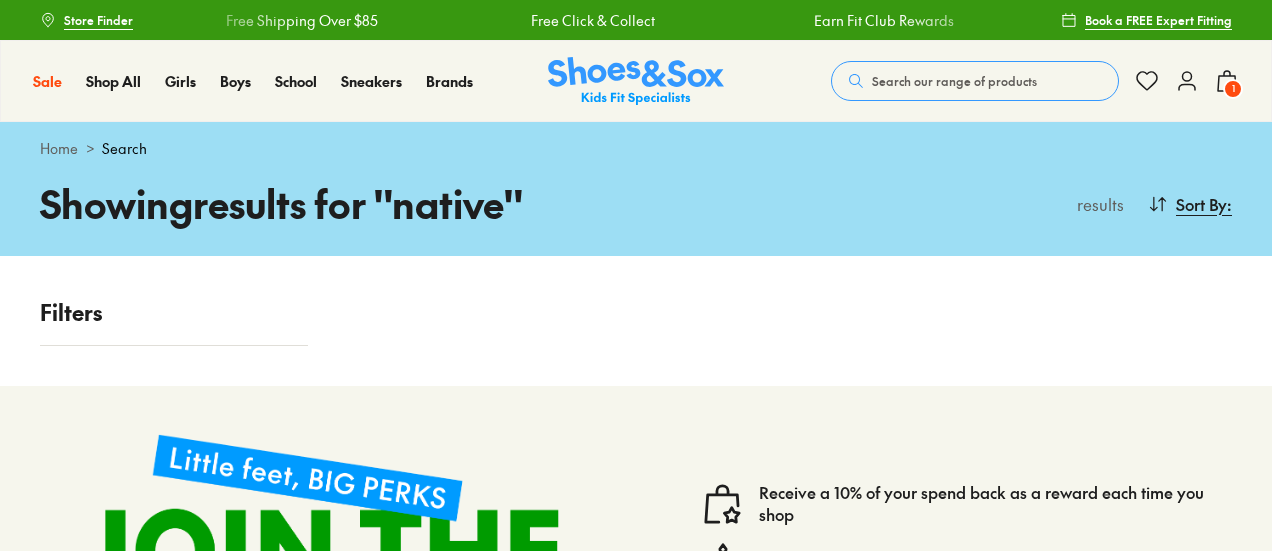 scroll, scrollTop: 0, scrollLeft: 0, axis: both 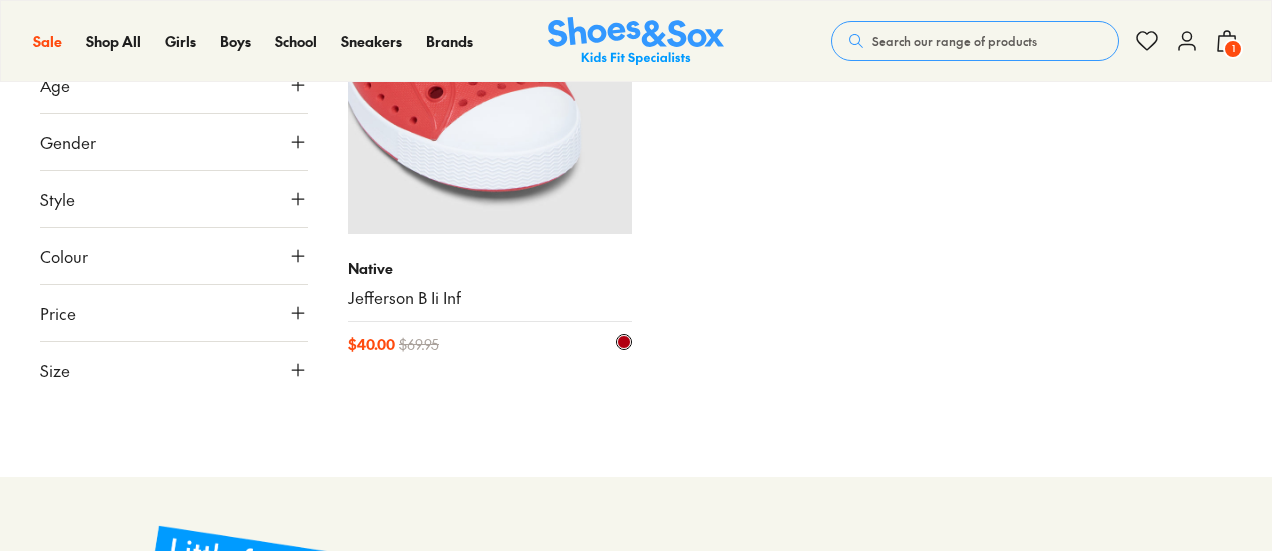 click at bounding box center [490, 92] 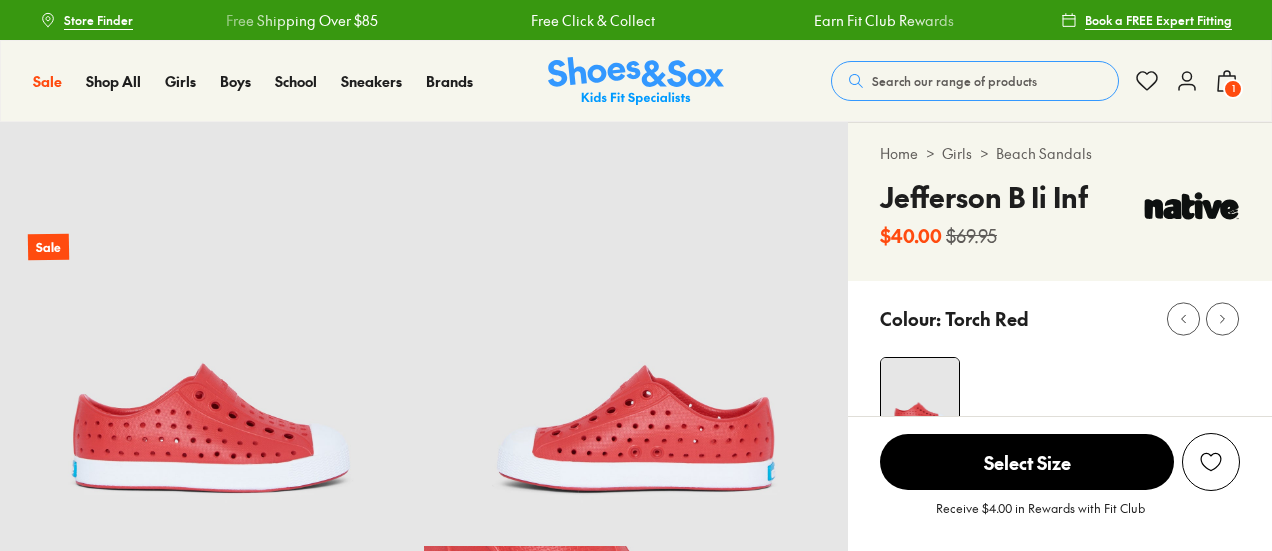scroll, scrollTop: 0, scrollLeft: 0, axis: both 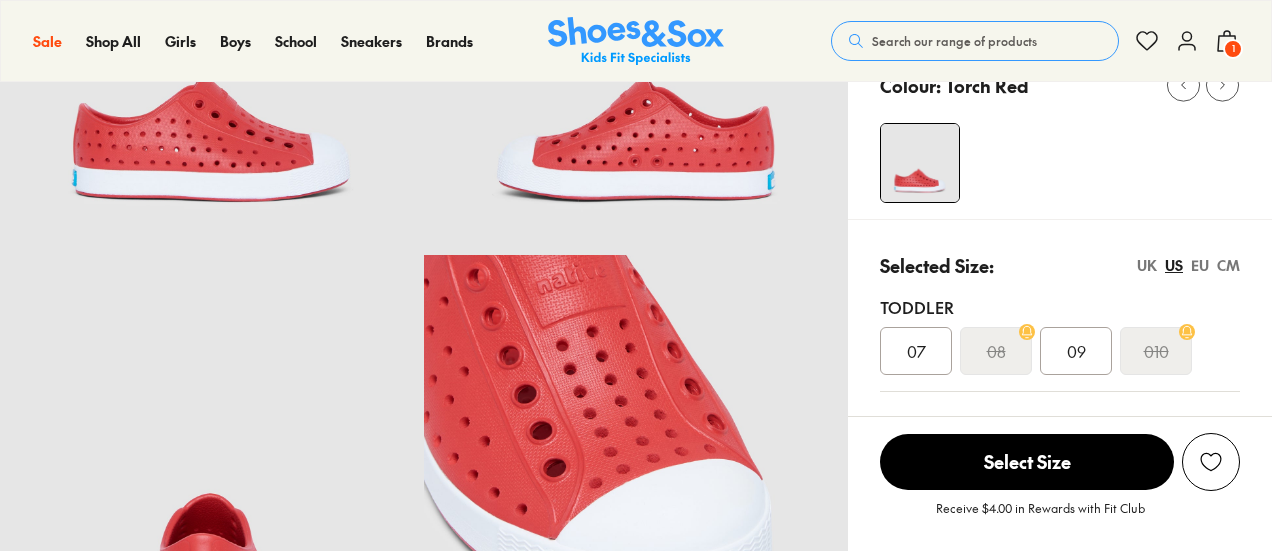 select on "*" 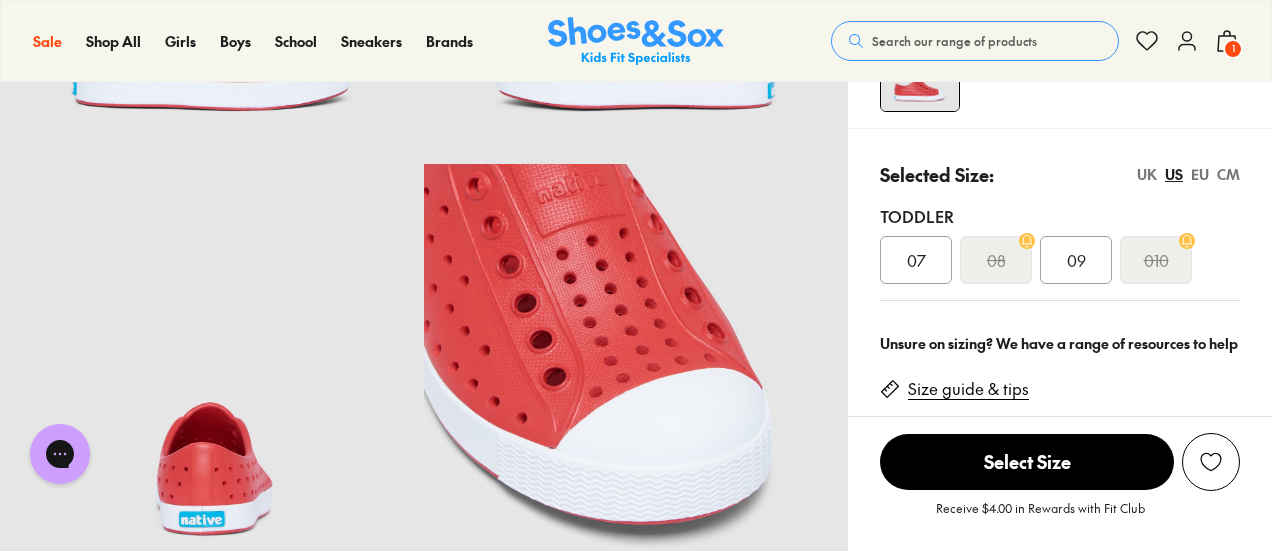 scroll, scrollTop: 381, scrollLeft: 0, axis: vertical 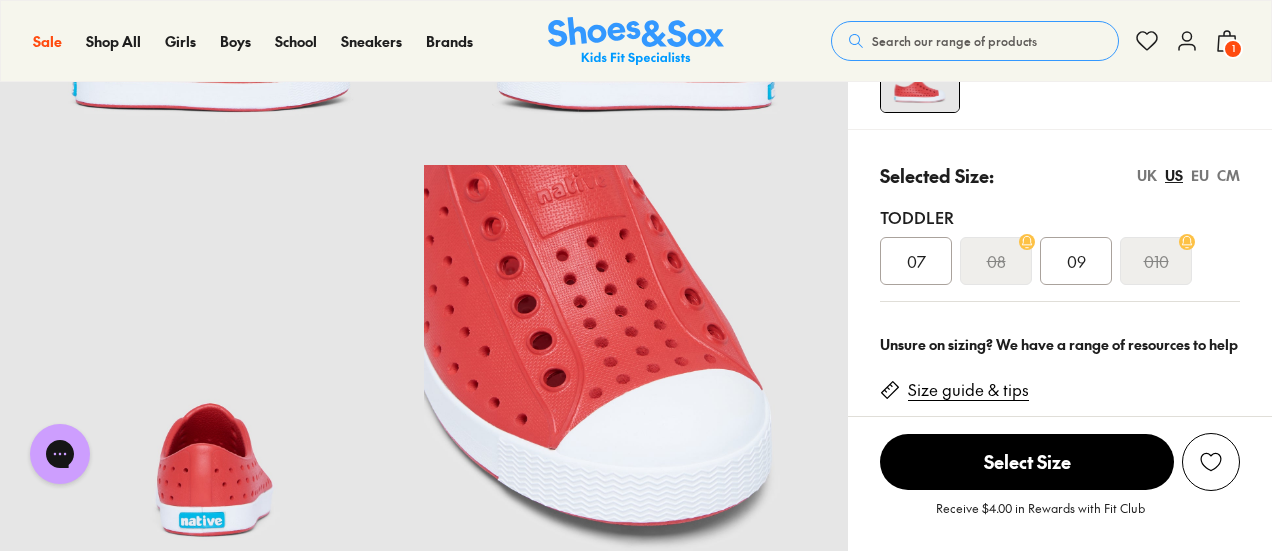 click on "07" at bounding box center (916, 261) 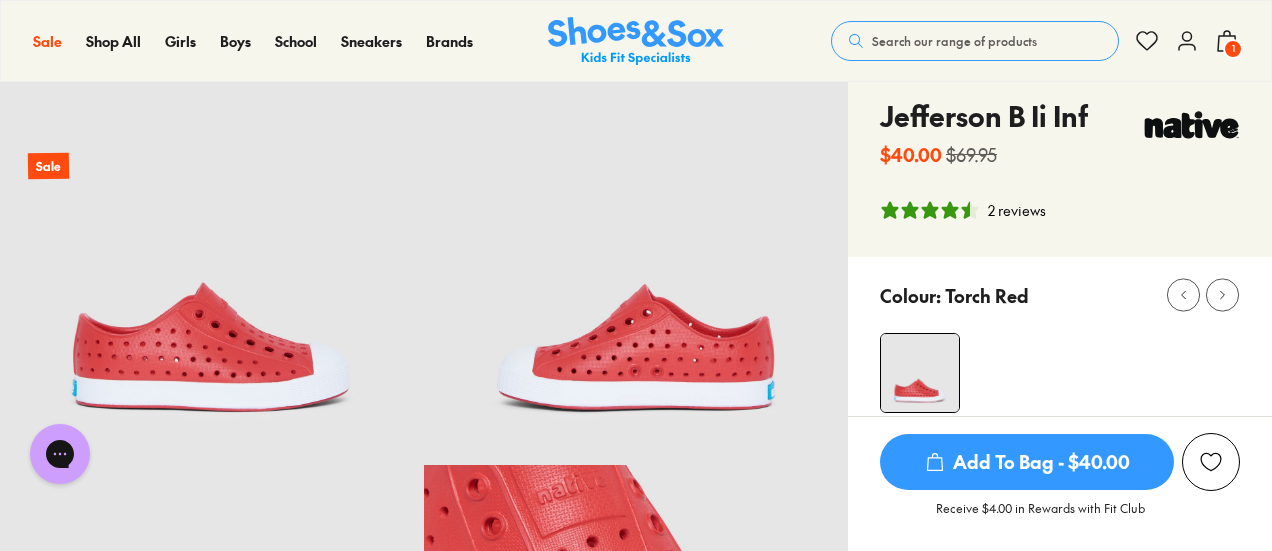 scroll, scrollTop: 0, scrollLeft: 0, axis: both 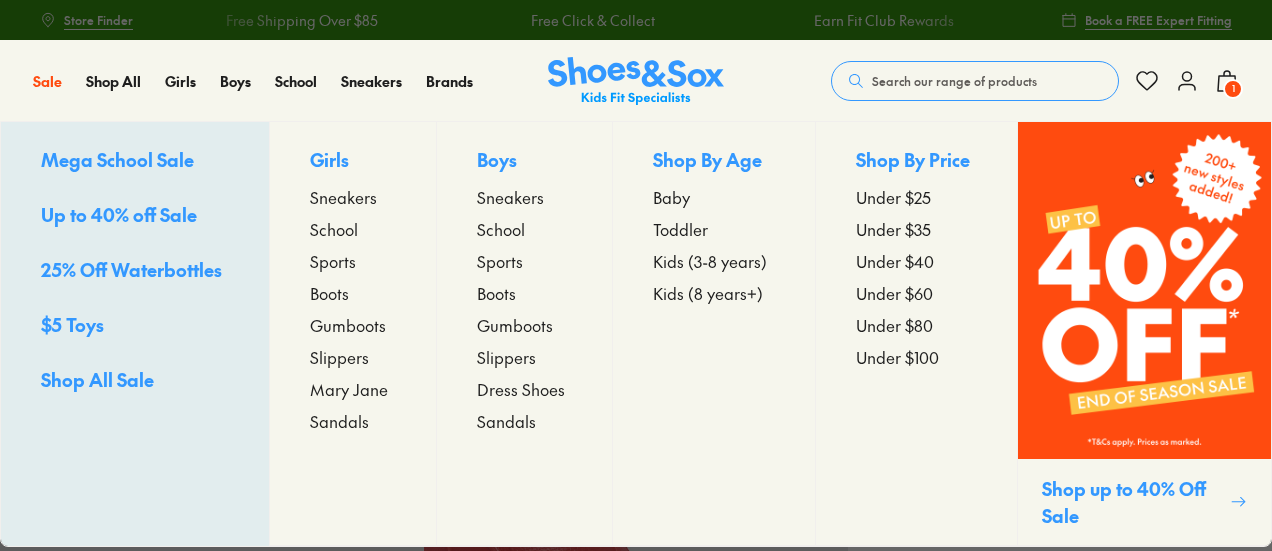 click on "Sneakers" at bounding box center (343, 197) 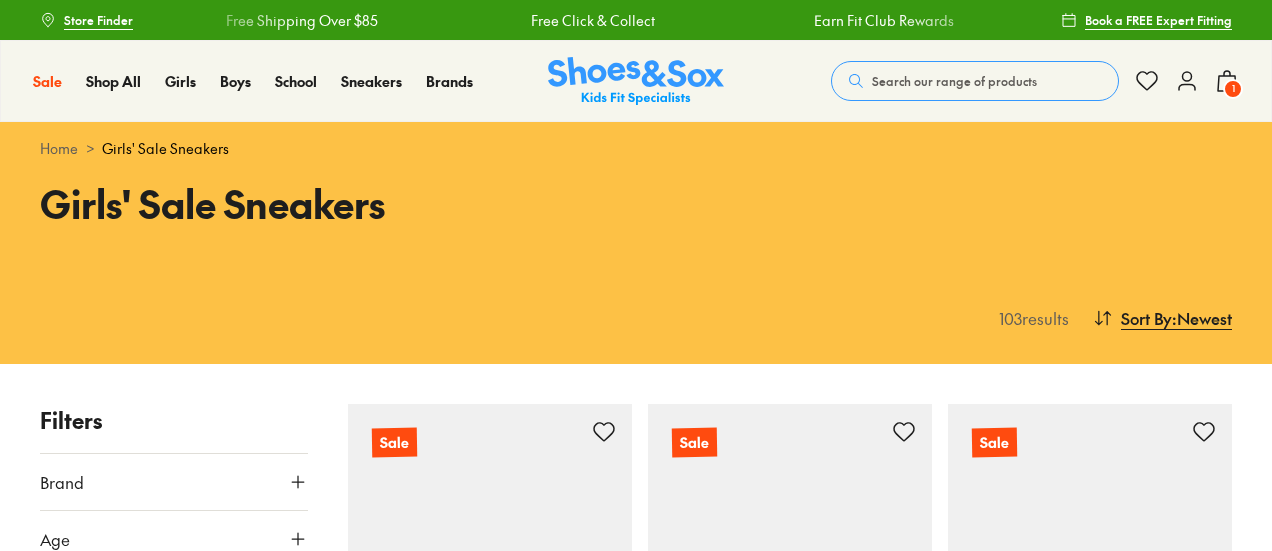 scroll, scrollTop: 198, scrollLeft: 0, axis: vertical 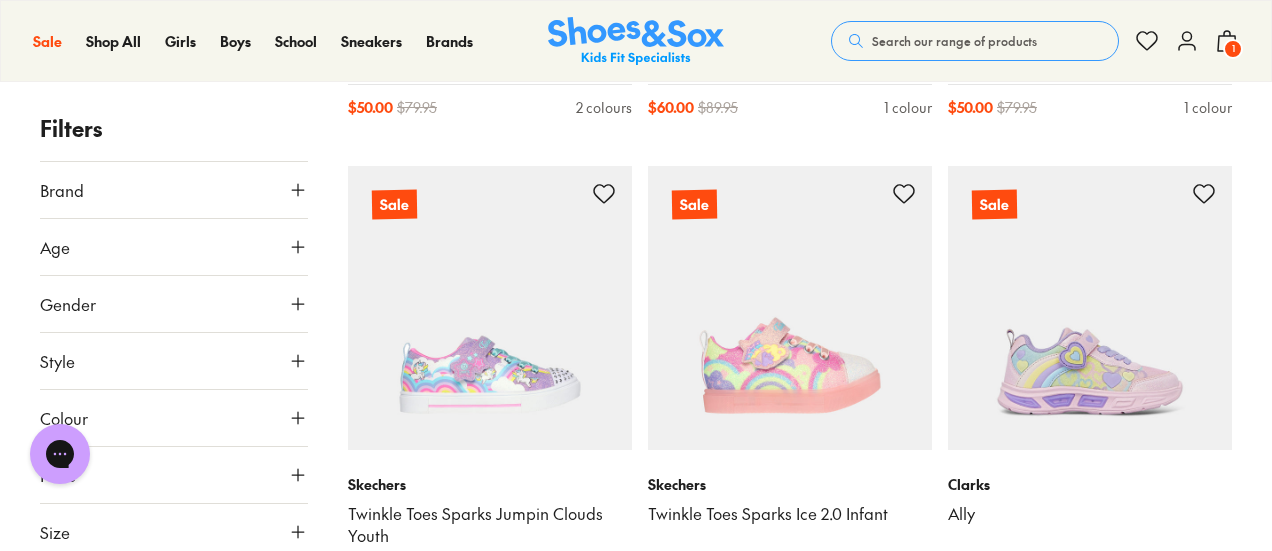 click 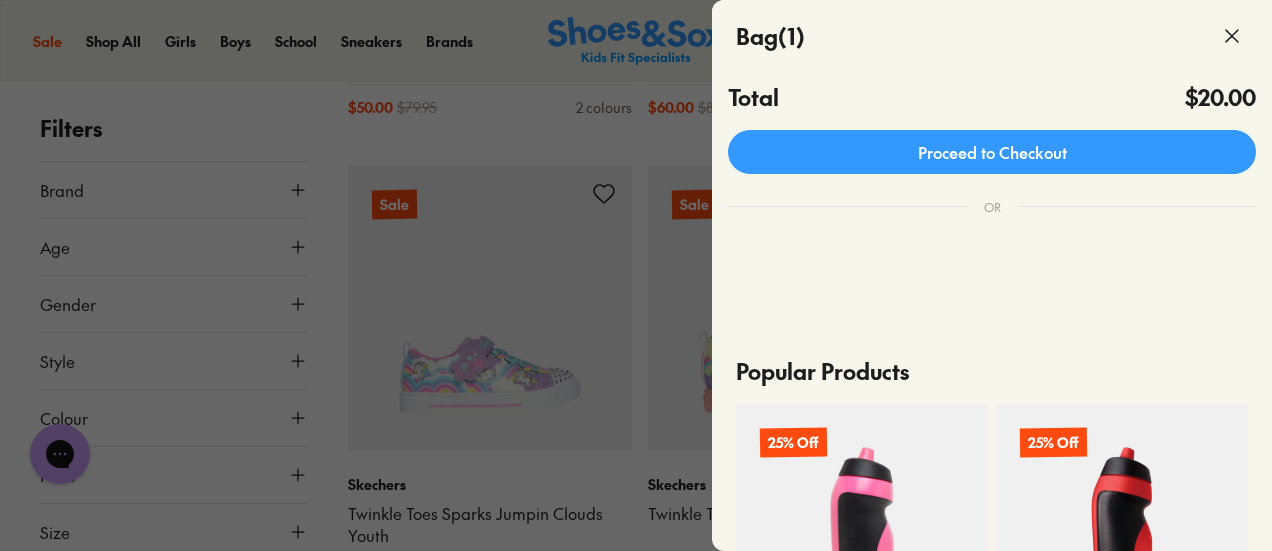 scroll, scrollTop: 420, scrollLeft: 0, axis: vertical 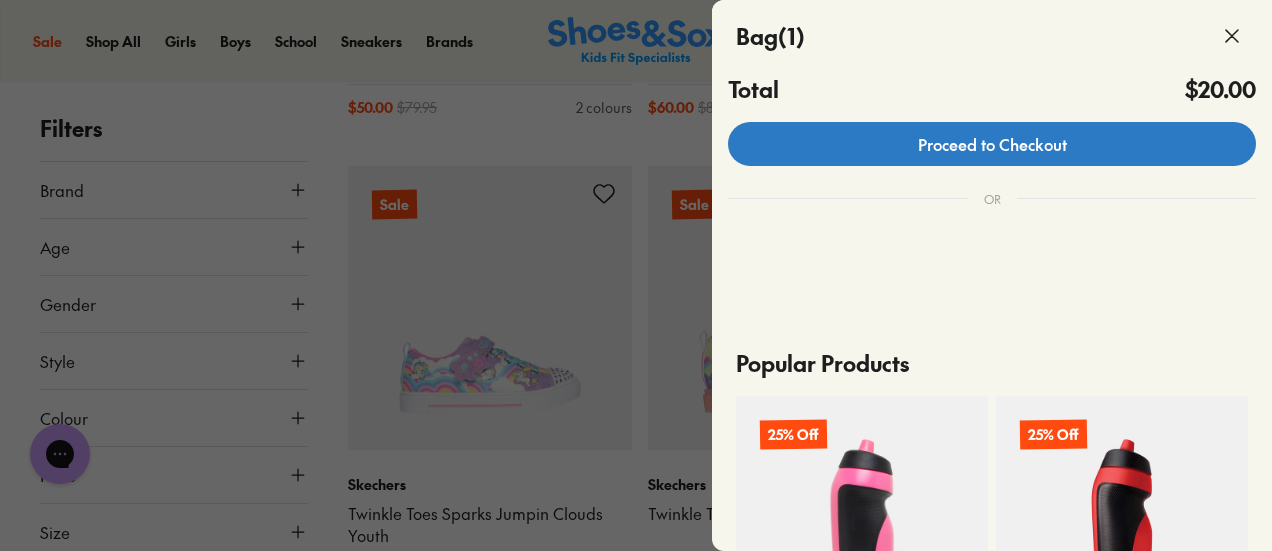 click on "Proceed to Checkout" 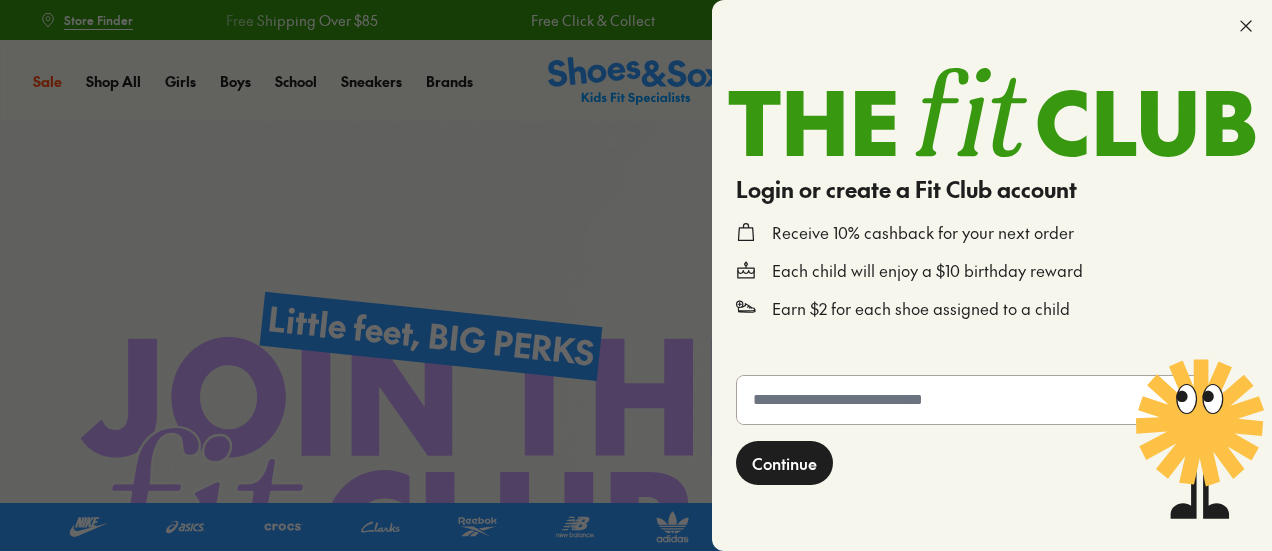 scroll, scrollTop: 0, scrollLeft: 0, axis: both 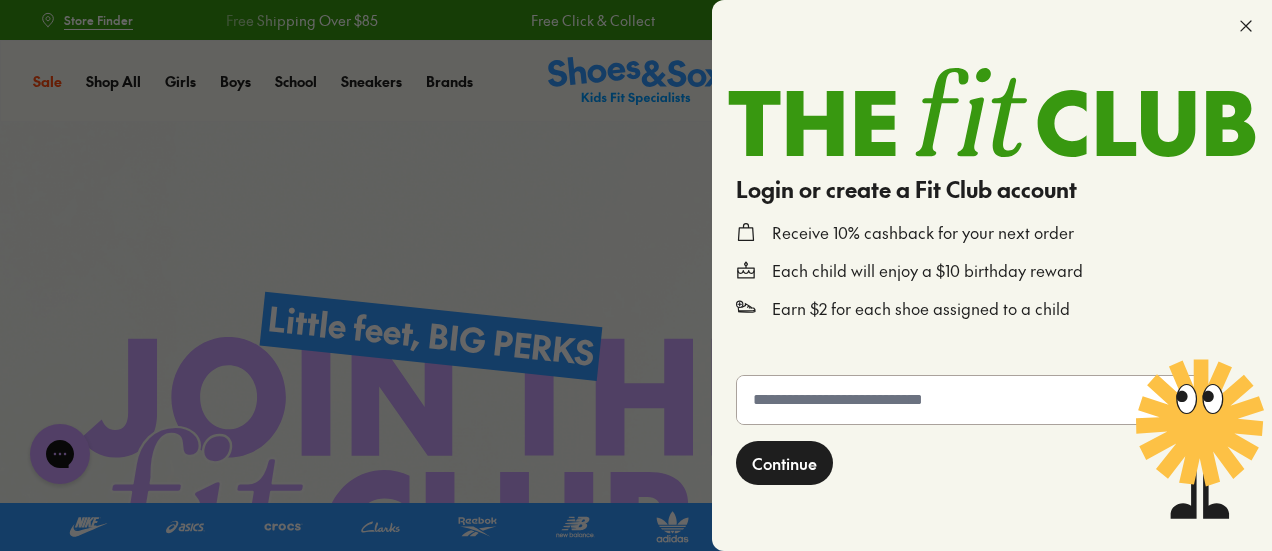 click 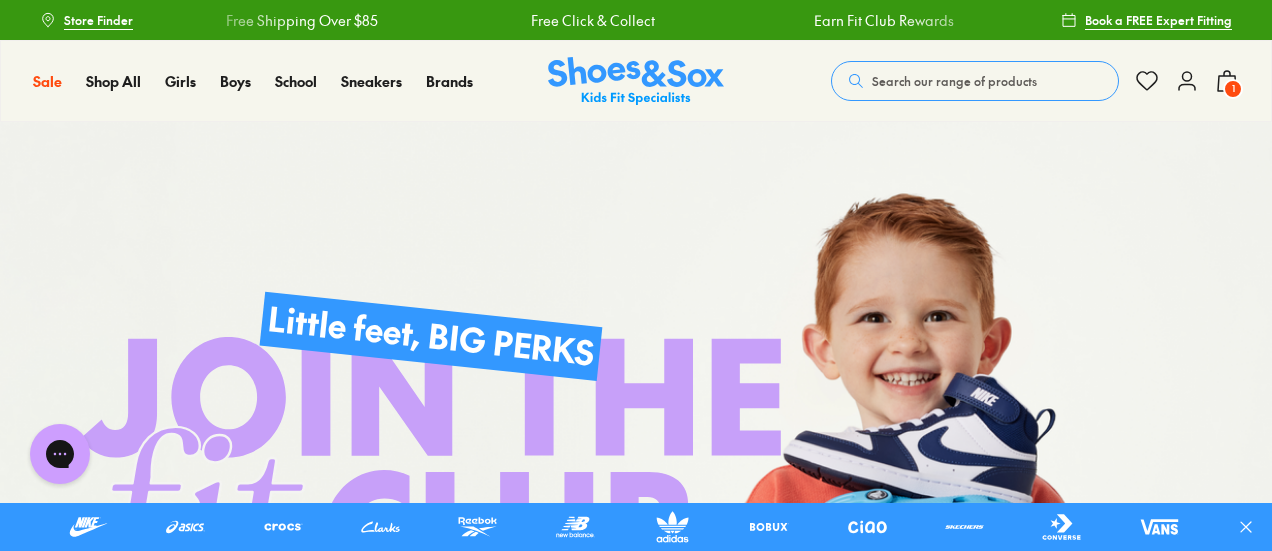 scroll, scrollTop: 0, scrollLeft: 0, axis: both 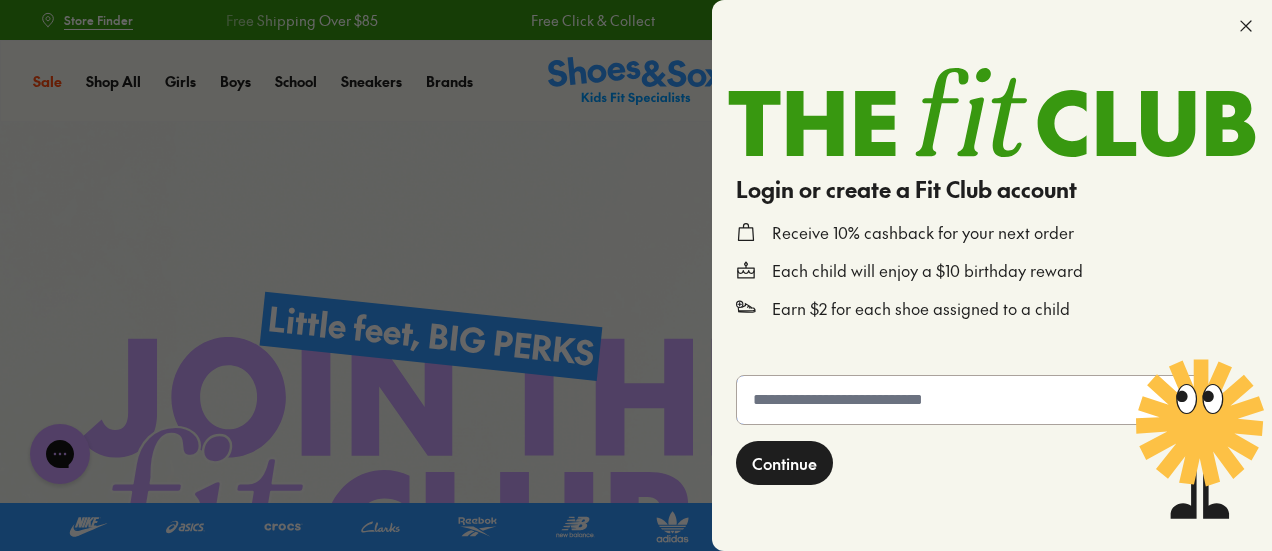 click 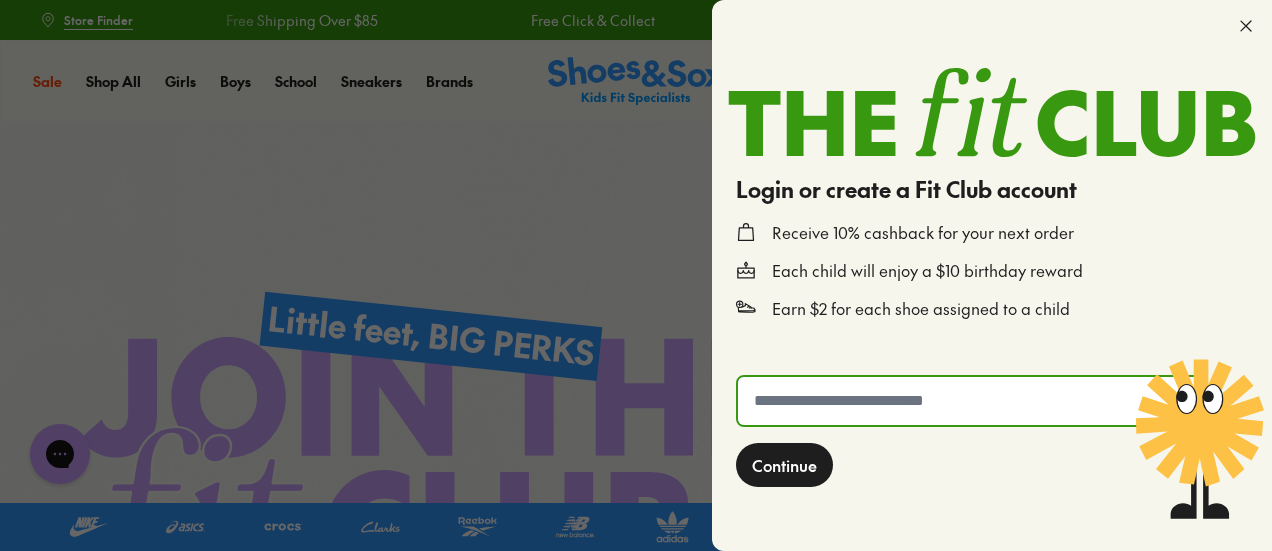 type on "**********" 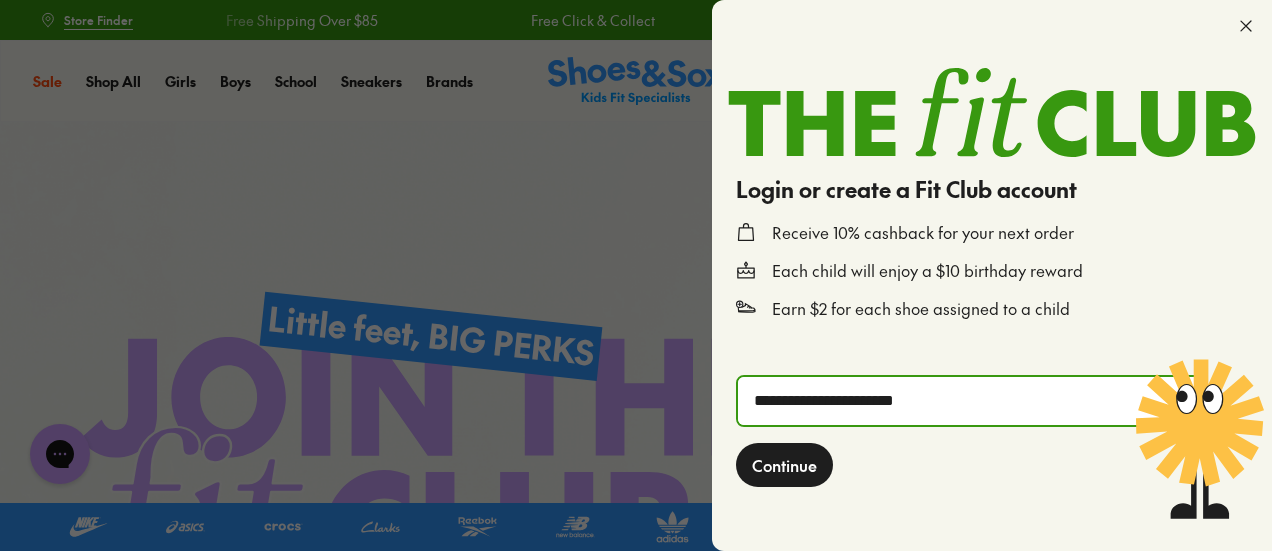 click on "Continue" 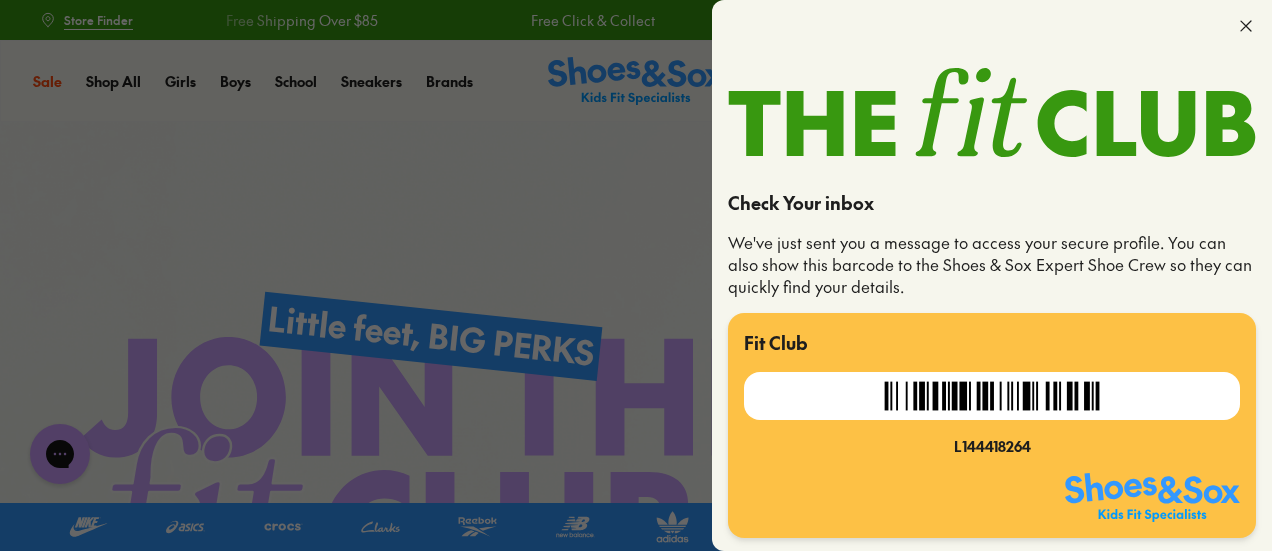 scroll, scrollTop: 0, scrollLeft: 0, axis: both 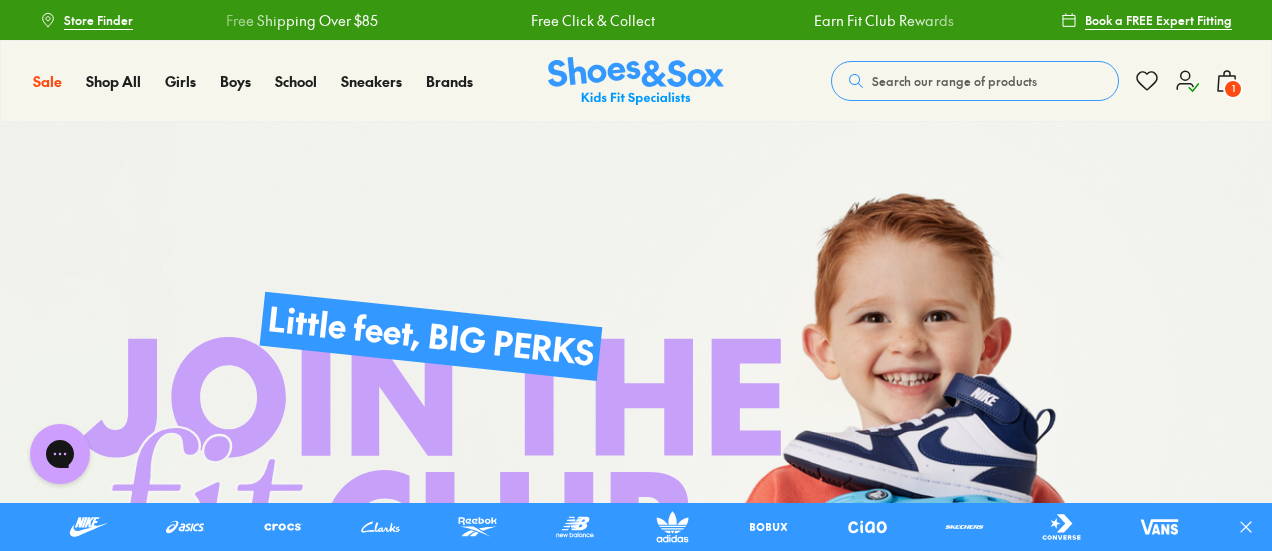 click on "1" at bounding box center (1233, 89) 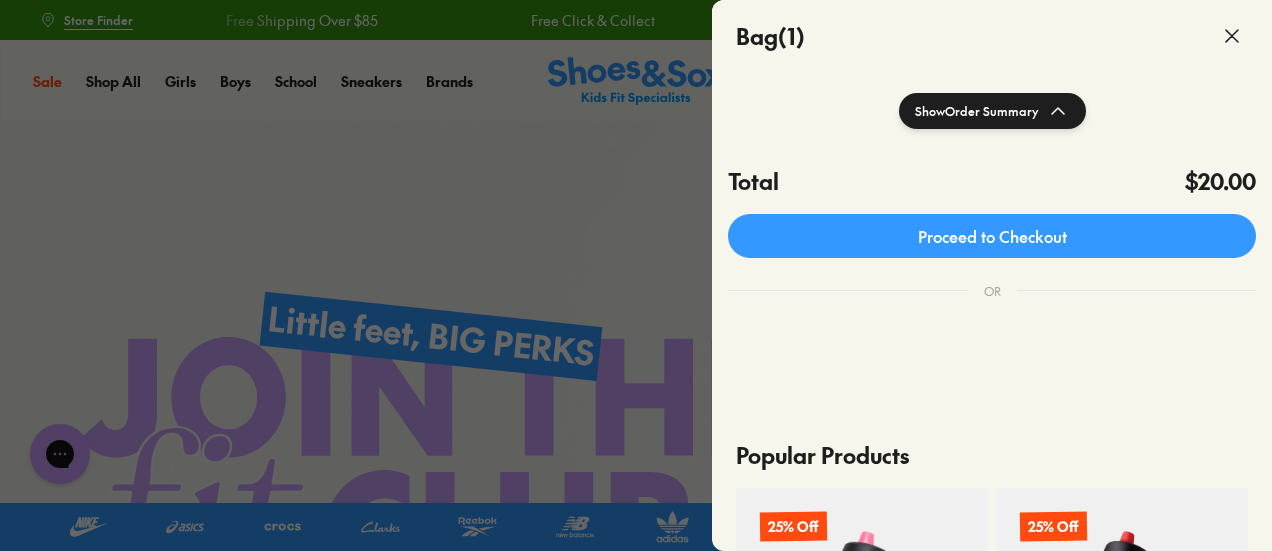 scroll, scrollTop: 335, scrollLeft: 0, axis: vertical 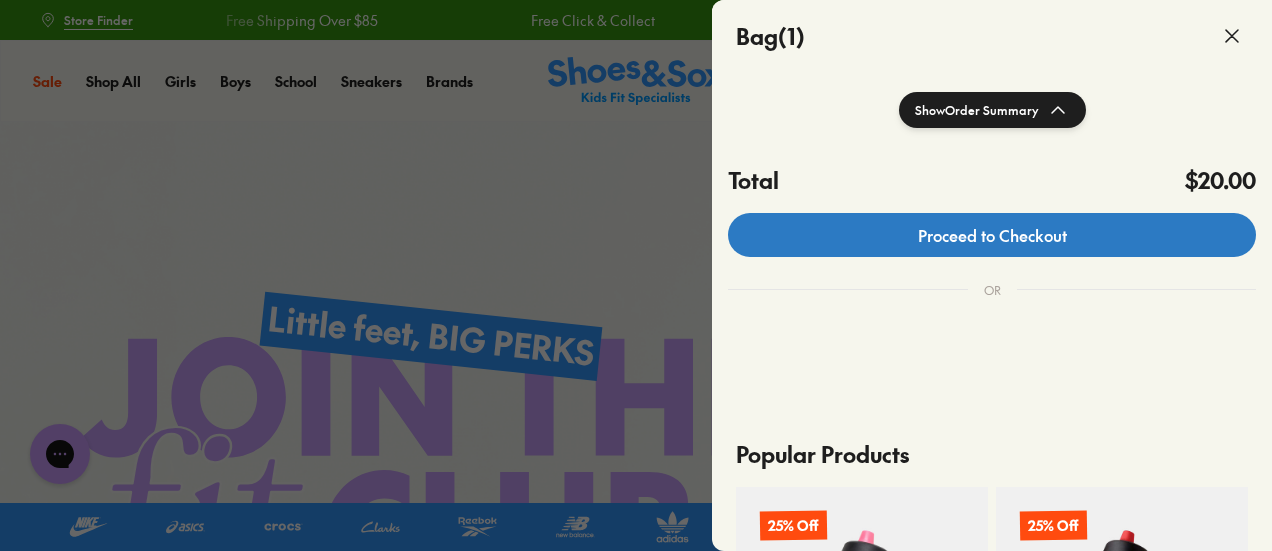 click on "Proceed to Checkout" 